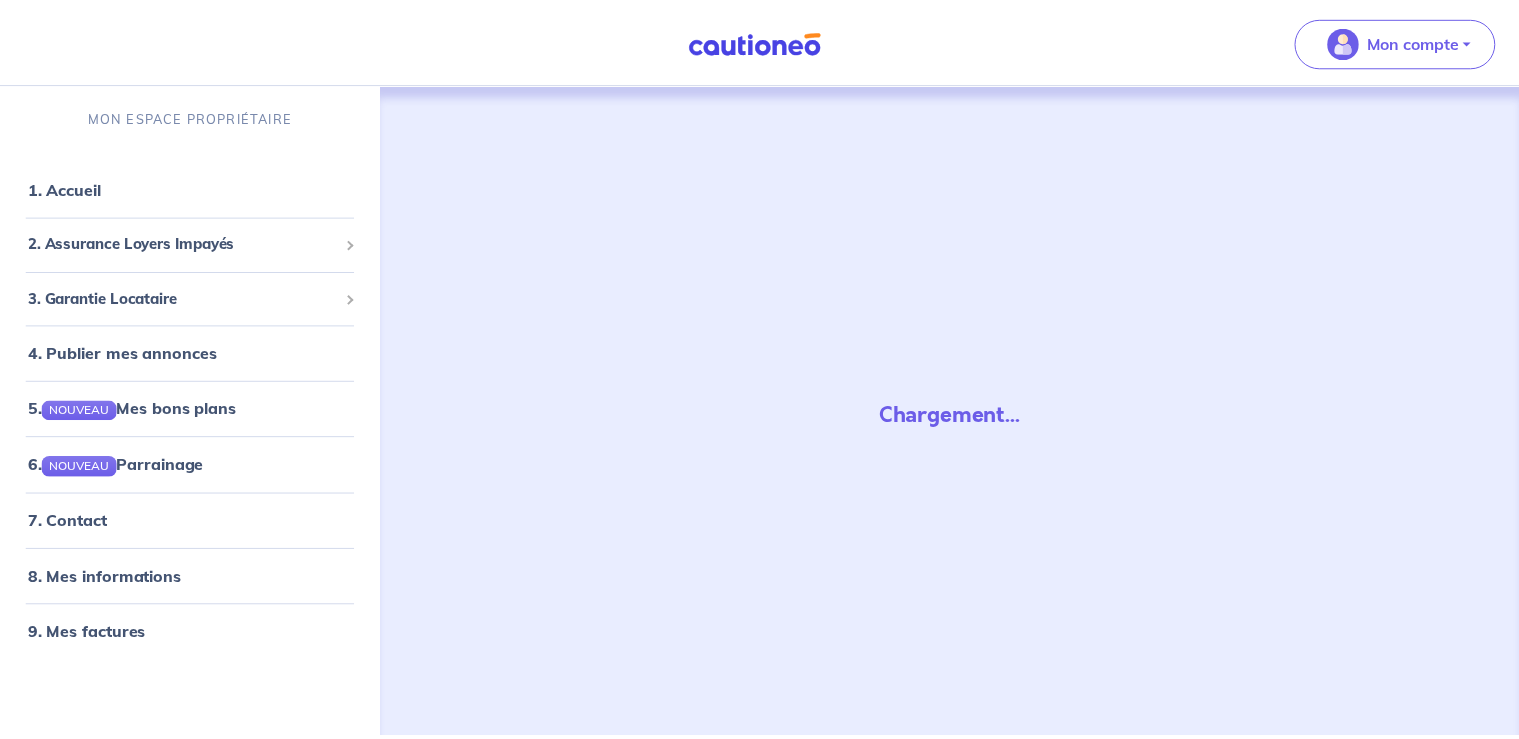 scroll, scrollTop: 0, scrollLeft: 0, axis: both 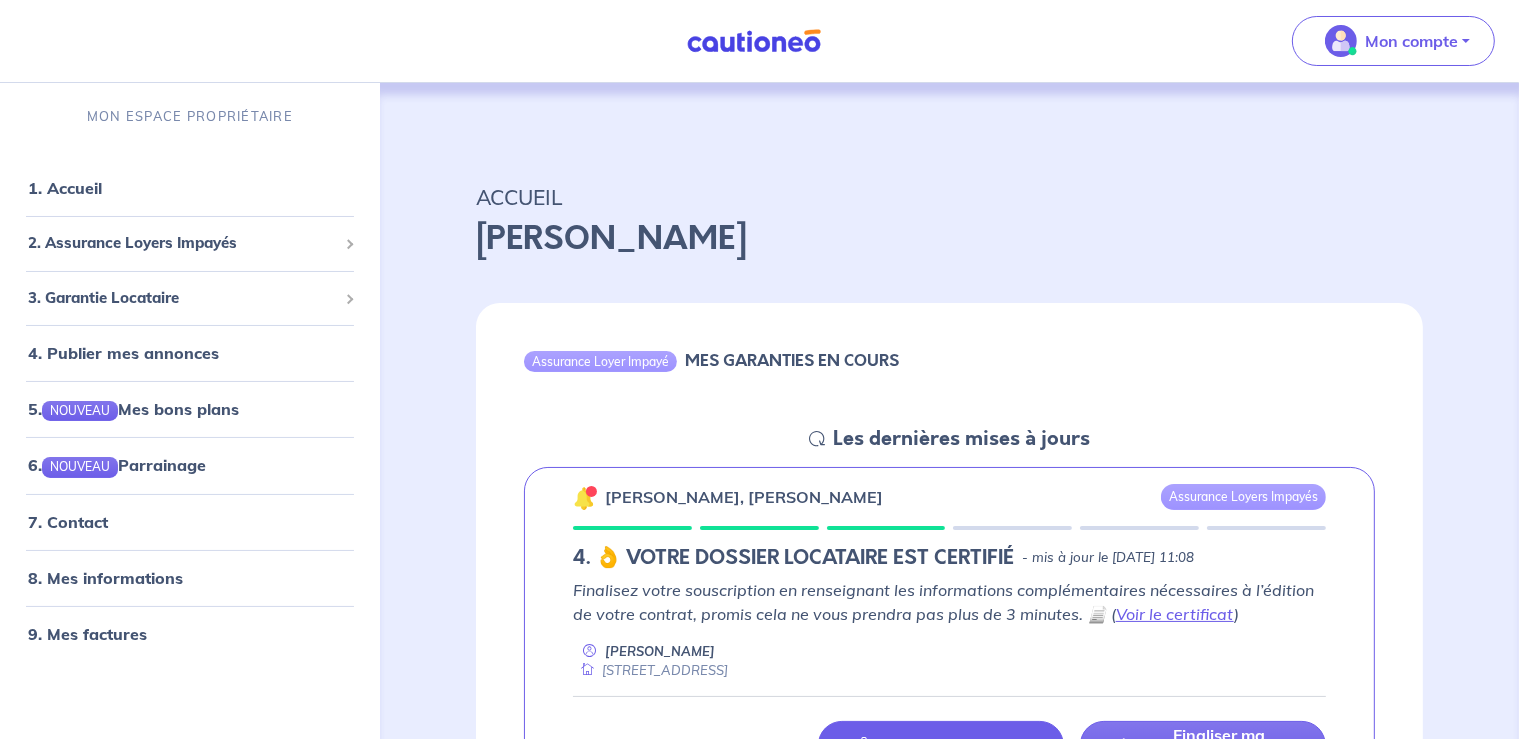 drag, startPoint x: 1530, startPoint y: 151, endPoint x: 1533, endPoint y: 184, distance: 33.13608 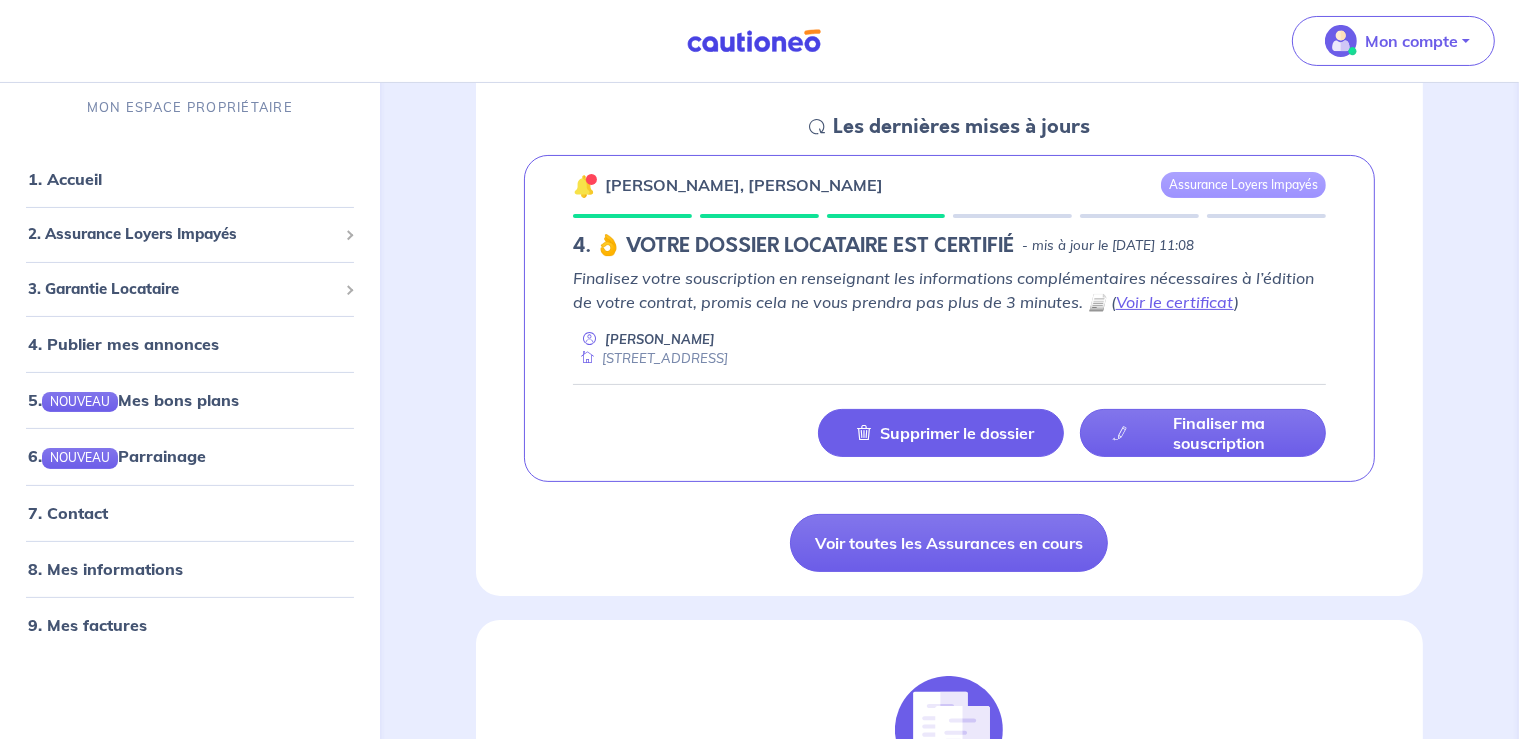 scroll, scrollTop: 320, scrollLeft: 0, axis: vertical 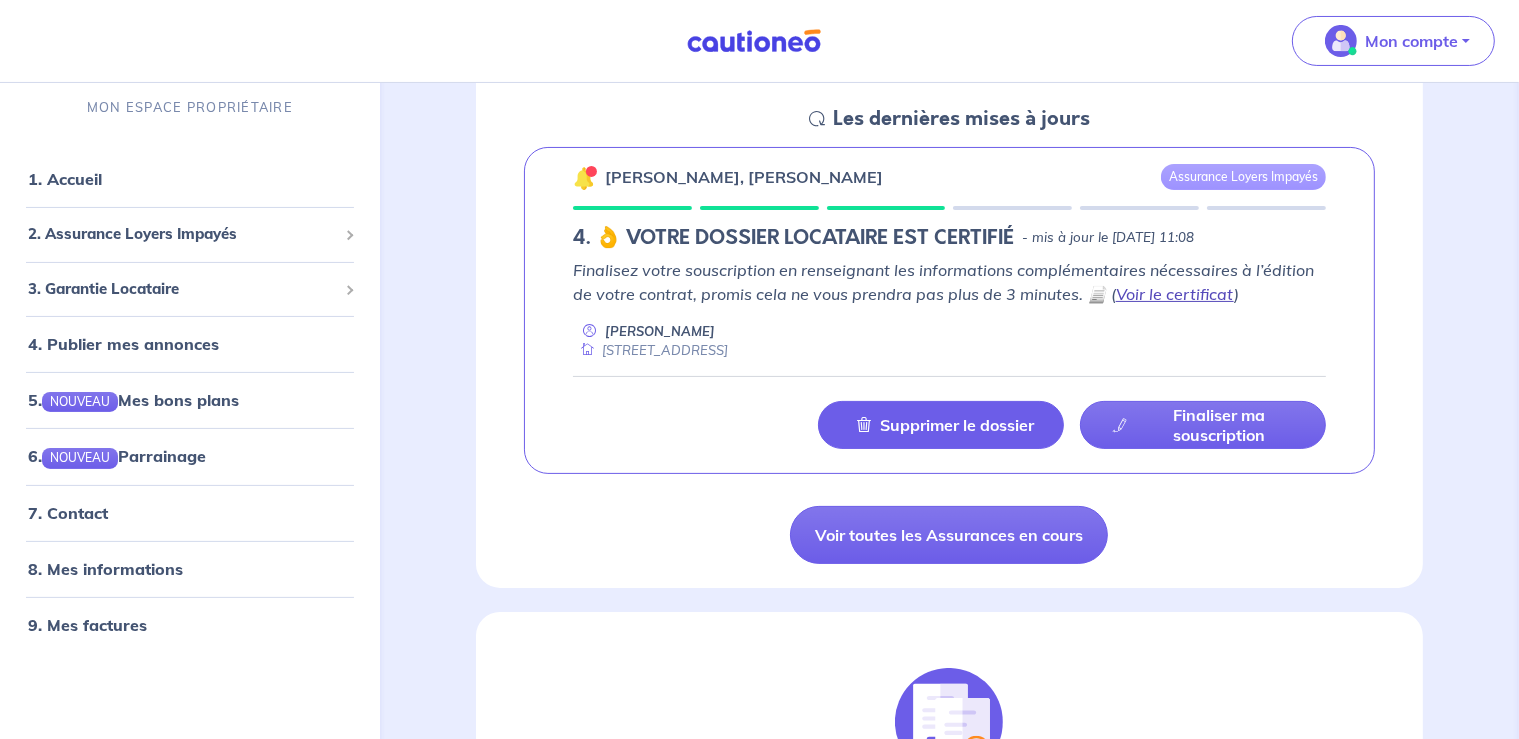 click on "Voir le certificat" at bounding box center [1175, 294] 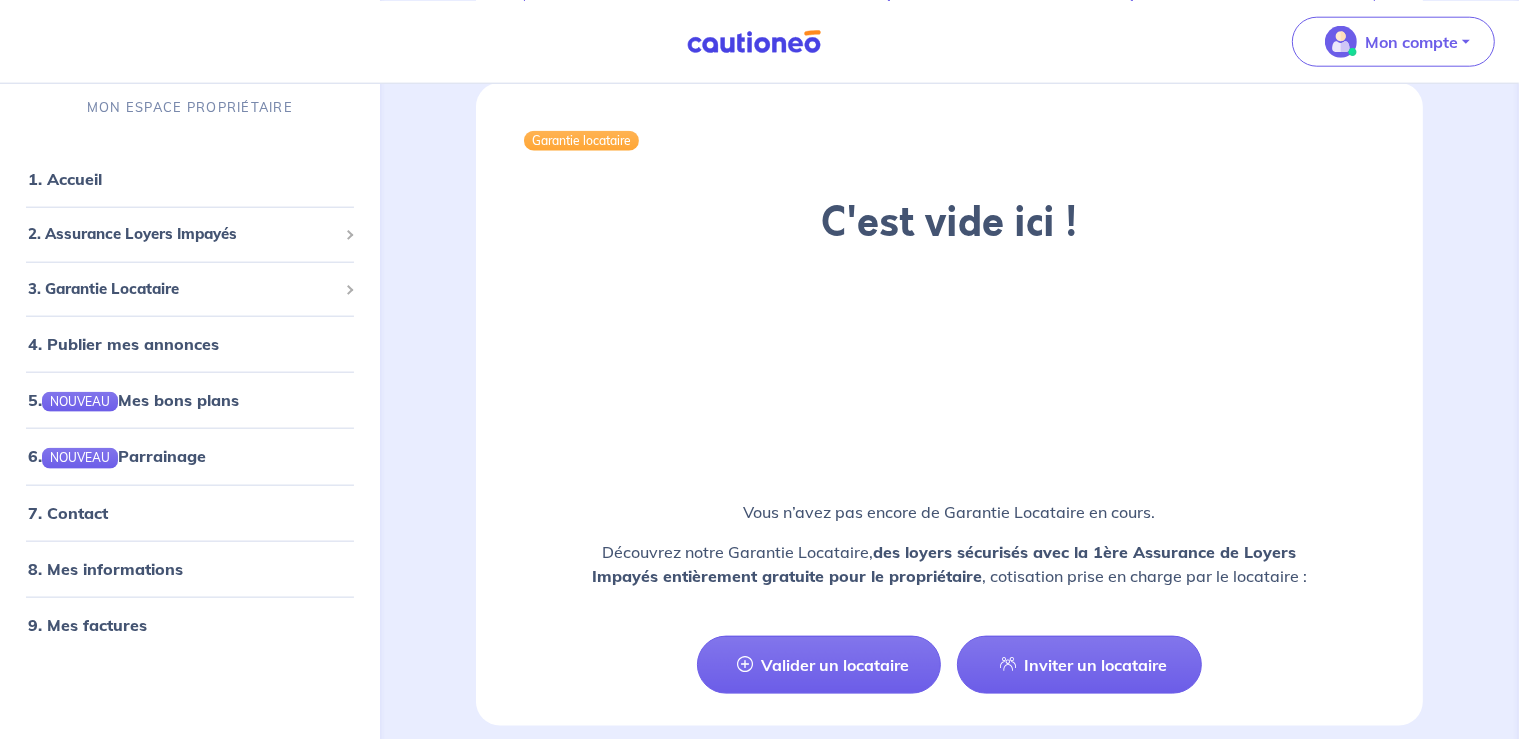 scroll, scrollTop: 2281, scrollLeft: 0, axis: vertical 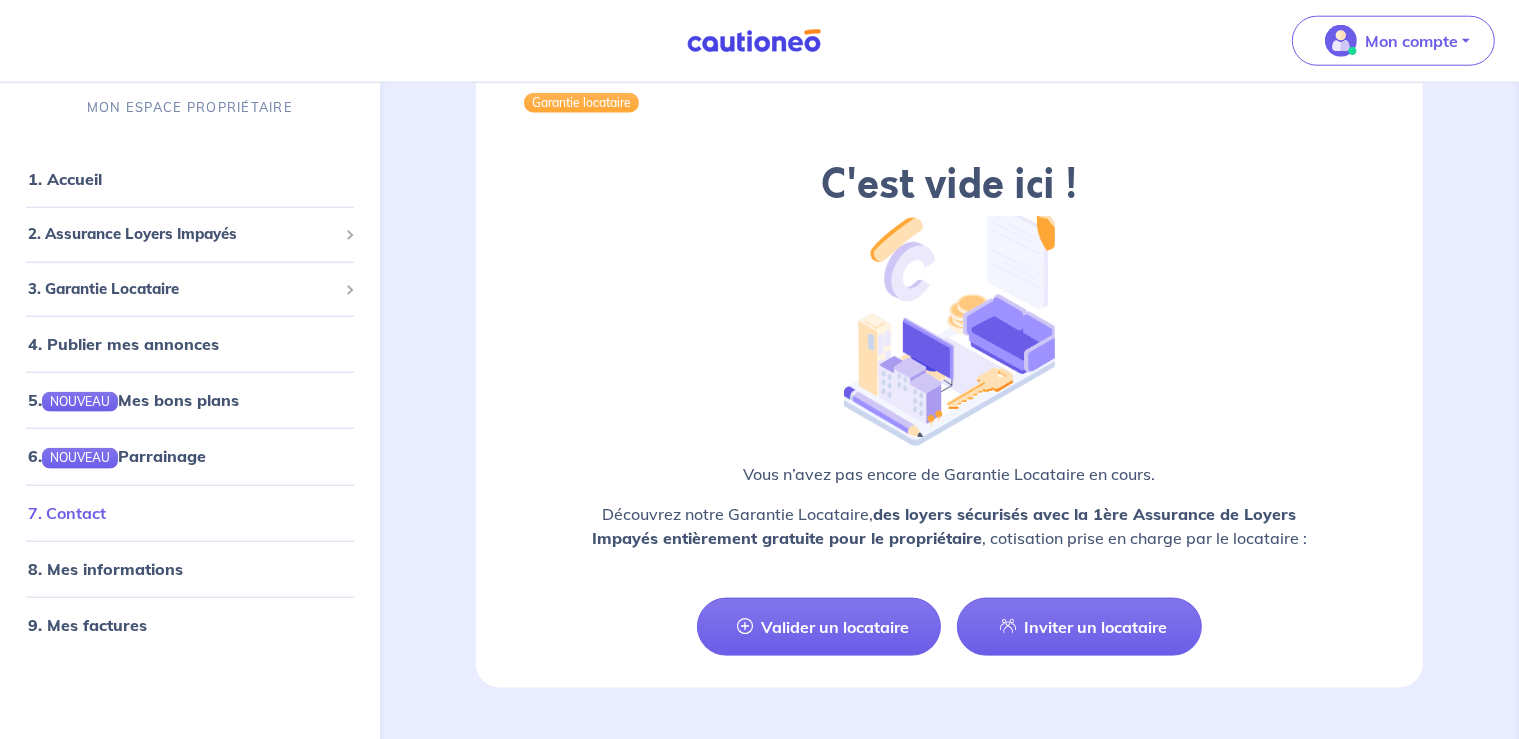 click on "7. Contact" at bounding box center [67, 512] 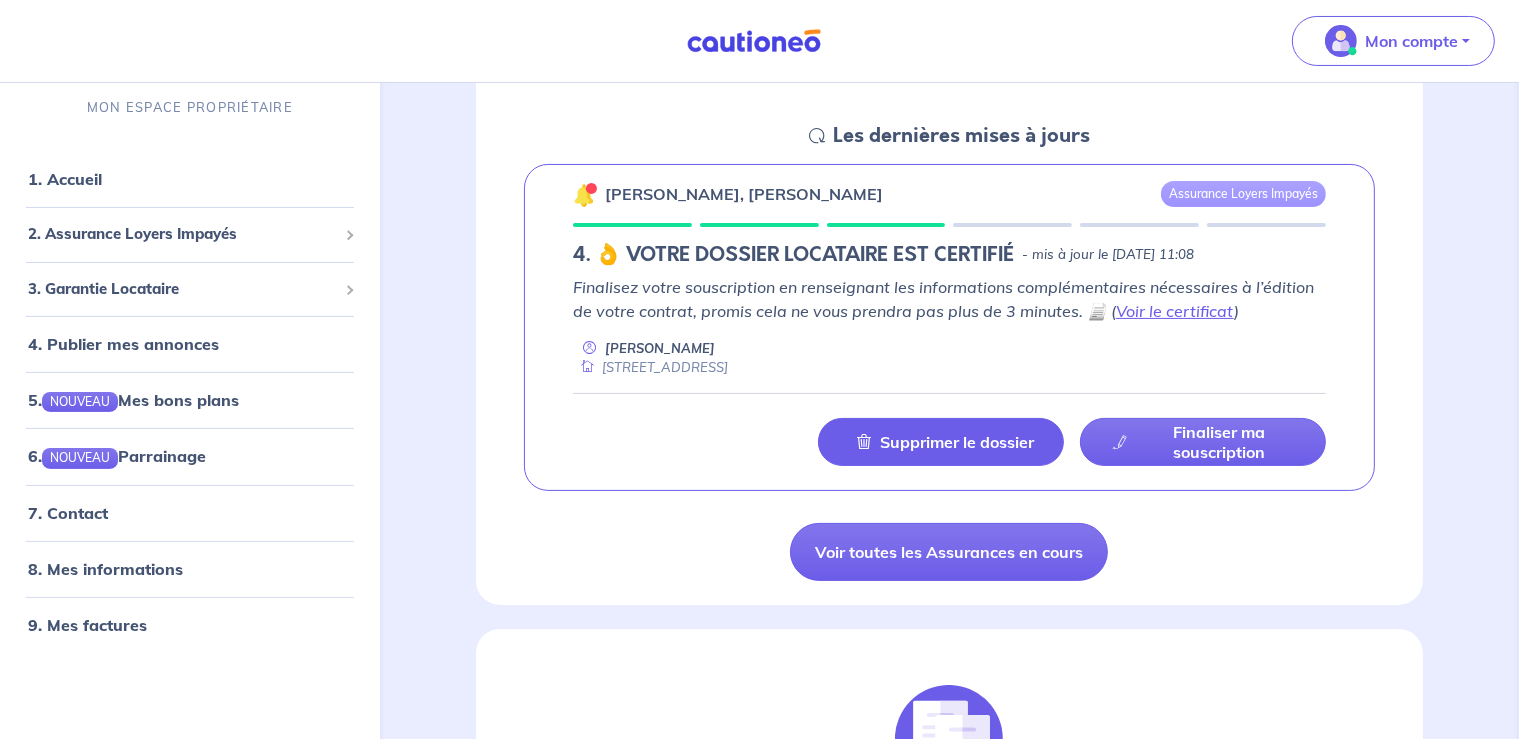 scroll, scrollTop: 299, scrollLeft: 0, axis: vertical 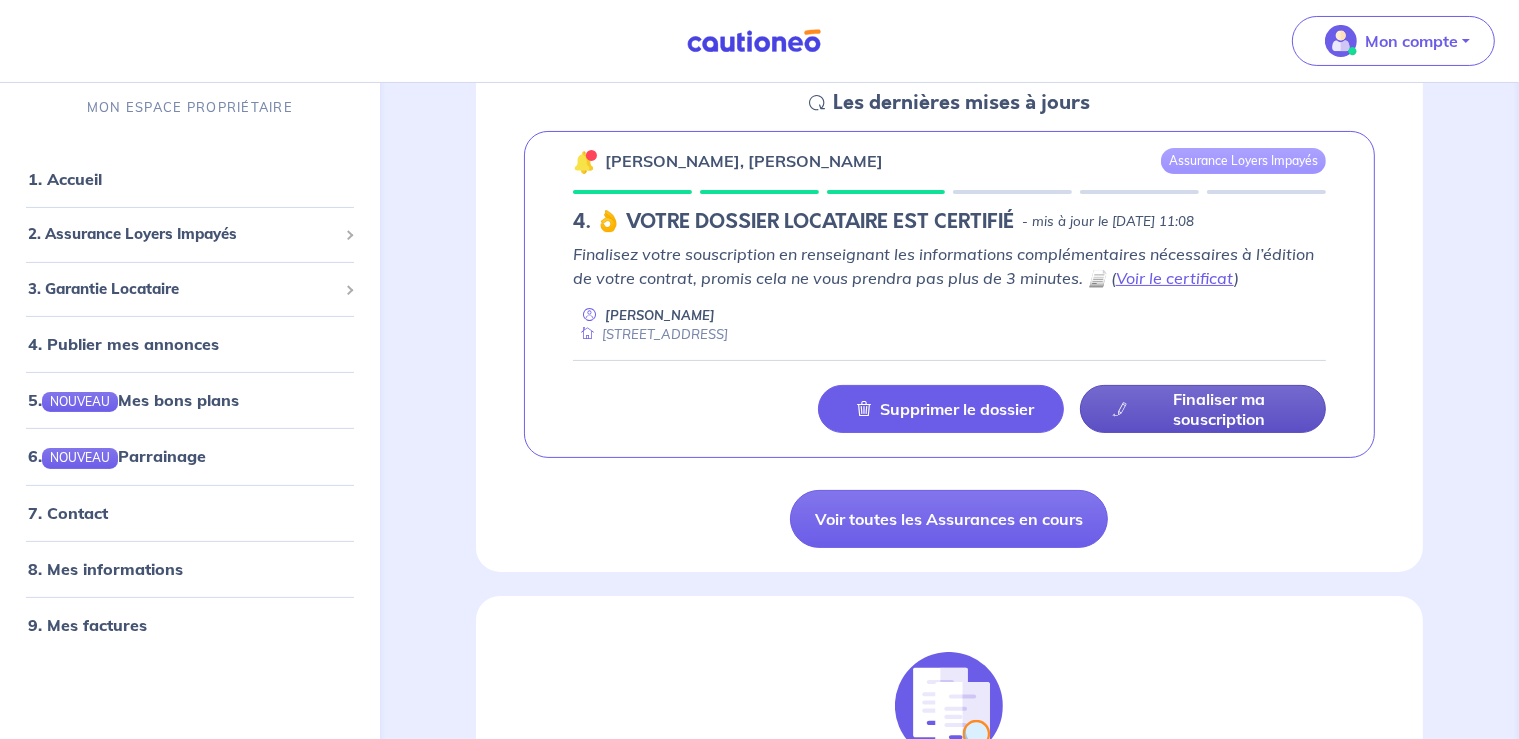 click on "Finaliser ma souscription" at bounding box center [1219, 409] 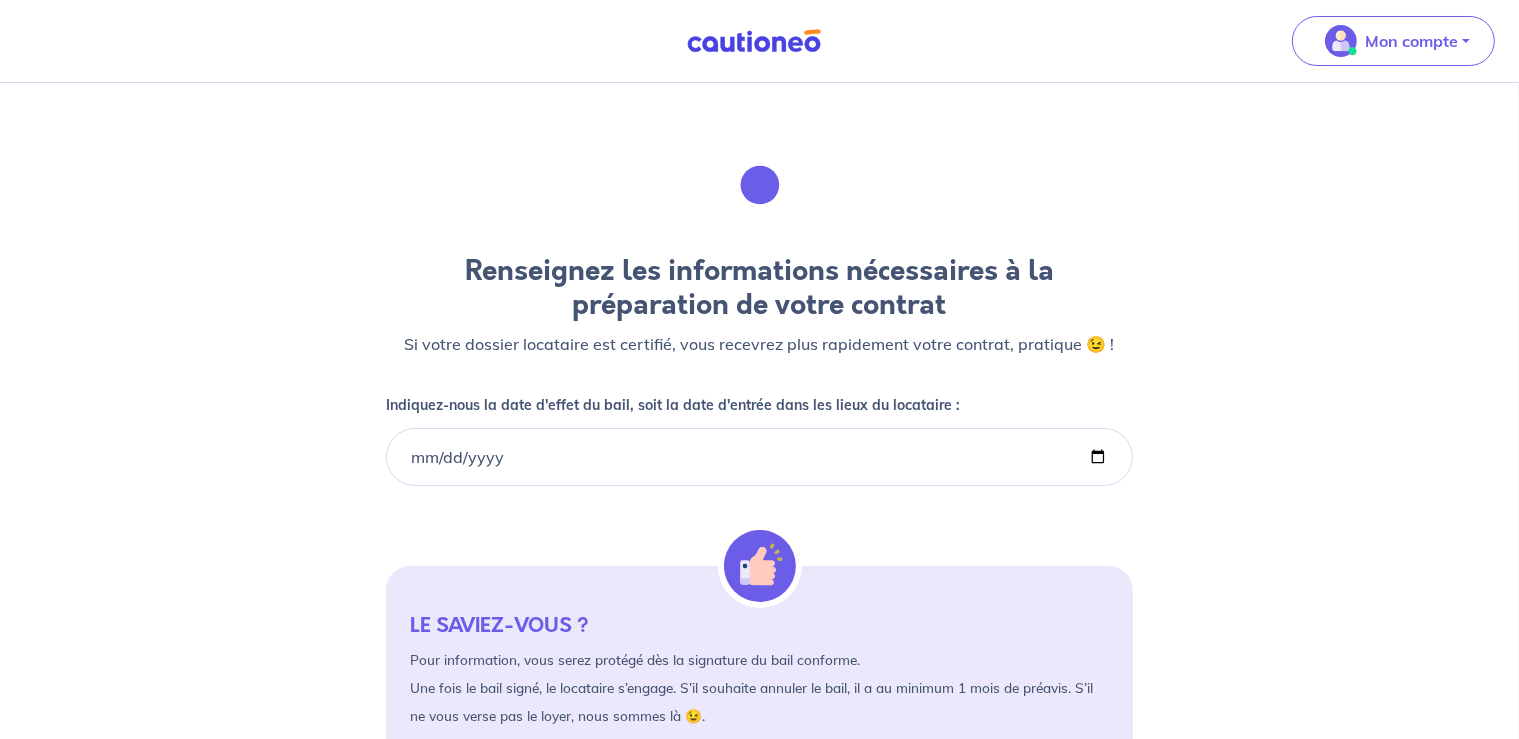 scroll, scrollTop: 0, scrollLeft: 0, axis: both 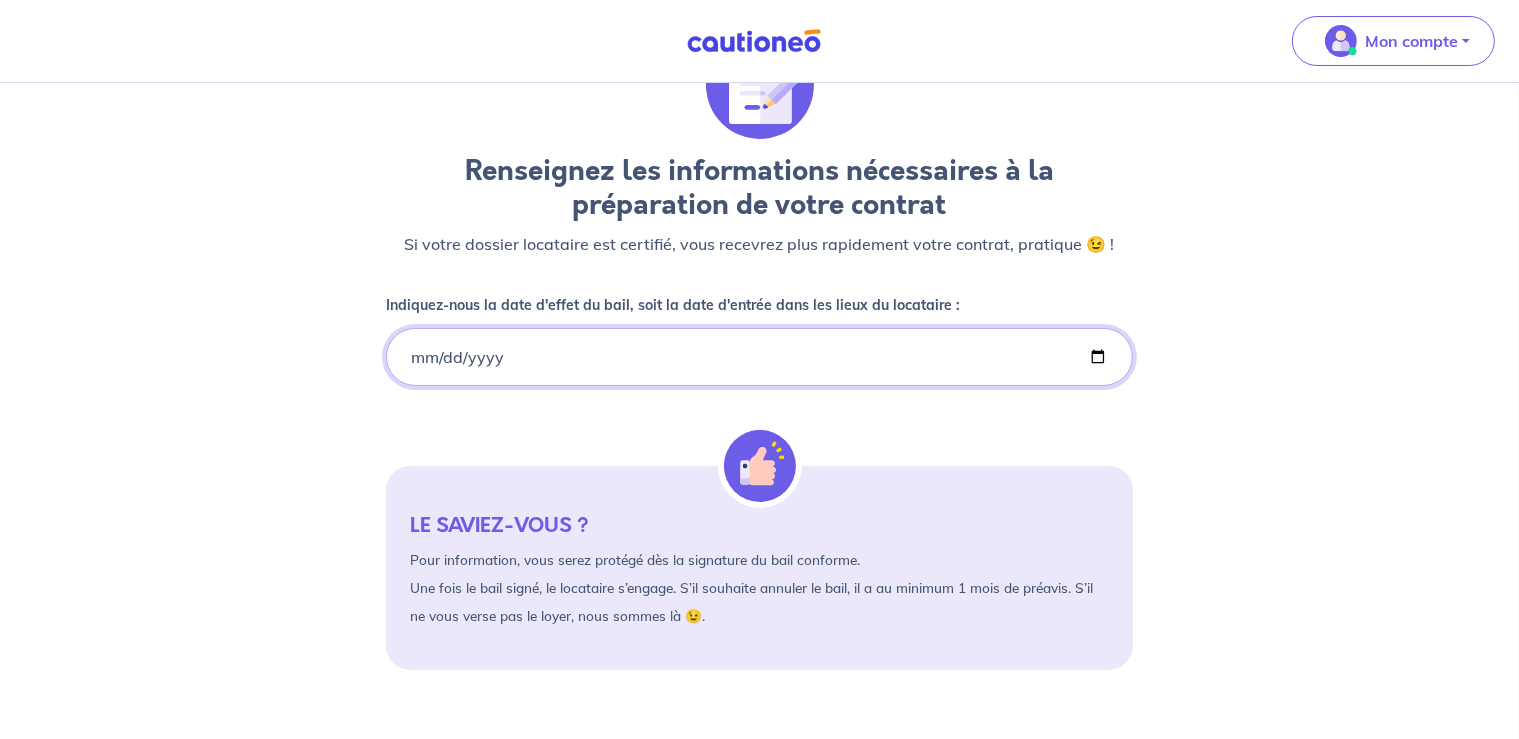 click on "Indiquez-nous la date d'effet du bail, soit la date d'entrée dans les lieux du locataire :" at bounding box center (760, 357) 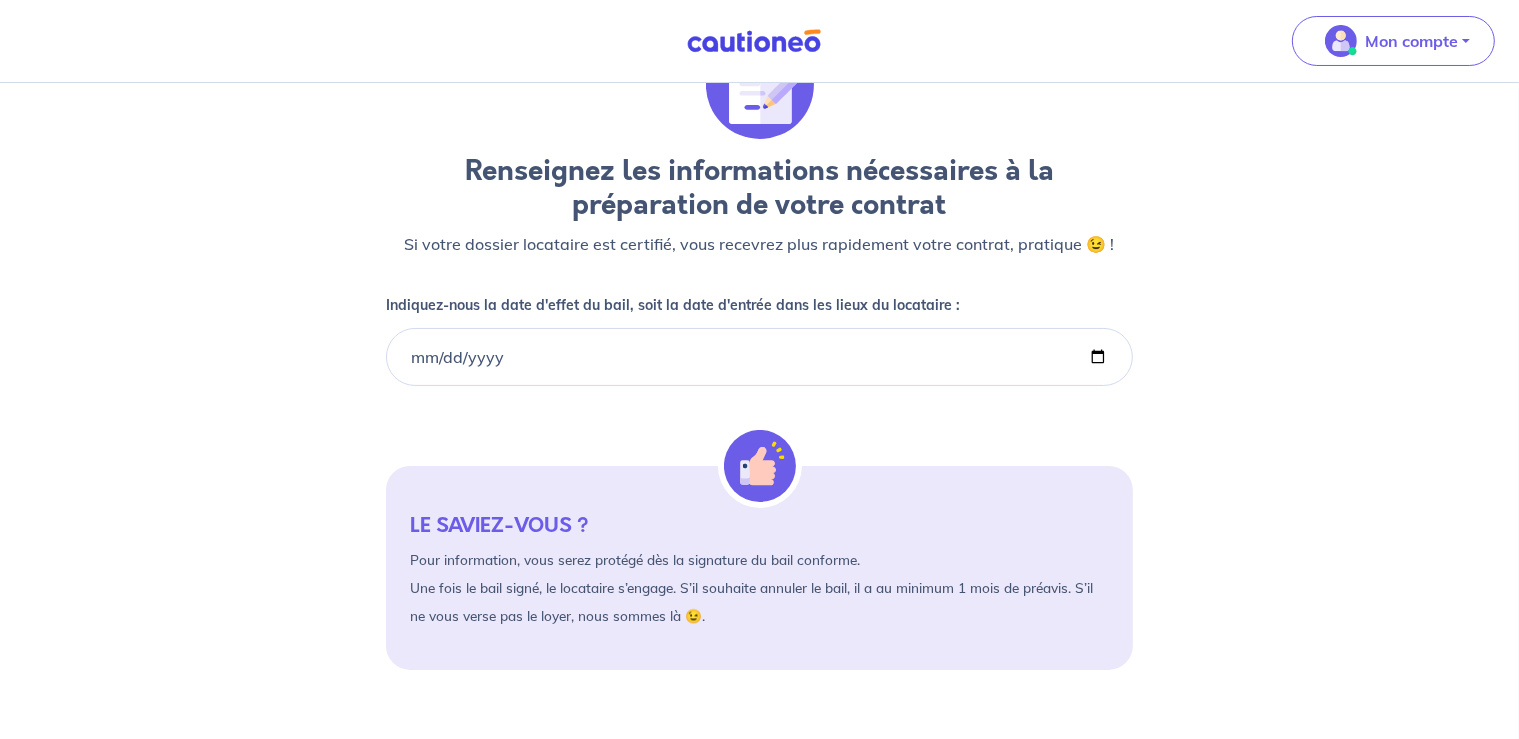 click on "Renseignez les informations nécessaires à la préparation de votre contrat Si votre dossier locataire est certifié, vous recevrez plus rapidement votre contrat, pratique 😉 ! Indiquez-nous la date d'effet du bail, soit la date d'entrée dans les lieux du locataire : LE SAVIEZ-VOUS ? Pour information, vous serez protégé dès la signature du bail conforme.
Une fois le bail signé, le locataire s’engage. S’il souhaite annuler le bail, il a au minimum 1 mois de préavis. S’il ne vous verse pas le loyer, nous sommes là 😉. Locataire 1  :  [PERSON_NAME] Quelle est sa date de naissance ? [DEMOGRAPHIC_DATA] Quel est son lieu de naissance ? Montpellier Locataire 2  :  [PERSON_NAME] Quelle est sa date de naissance ? [DEMOGRAPHIC_DATA] Quel est son lieu de naissance ? Falaise Je valide" at bounding box center (759, 737) 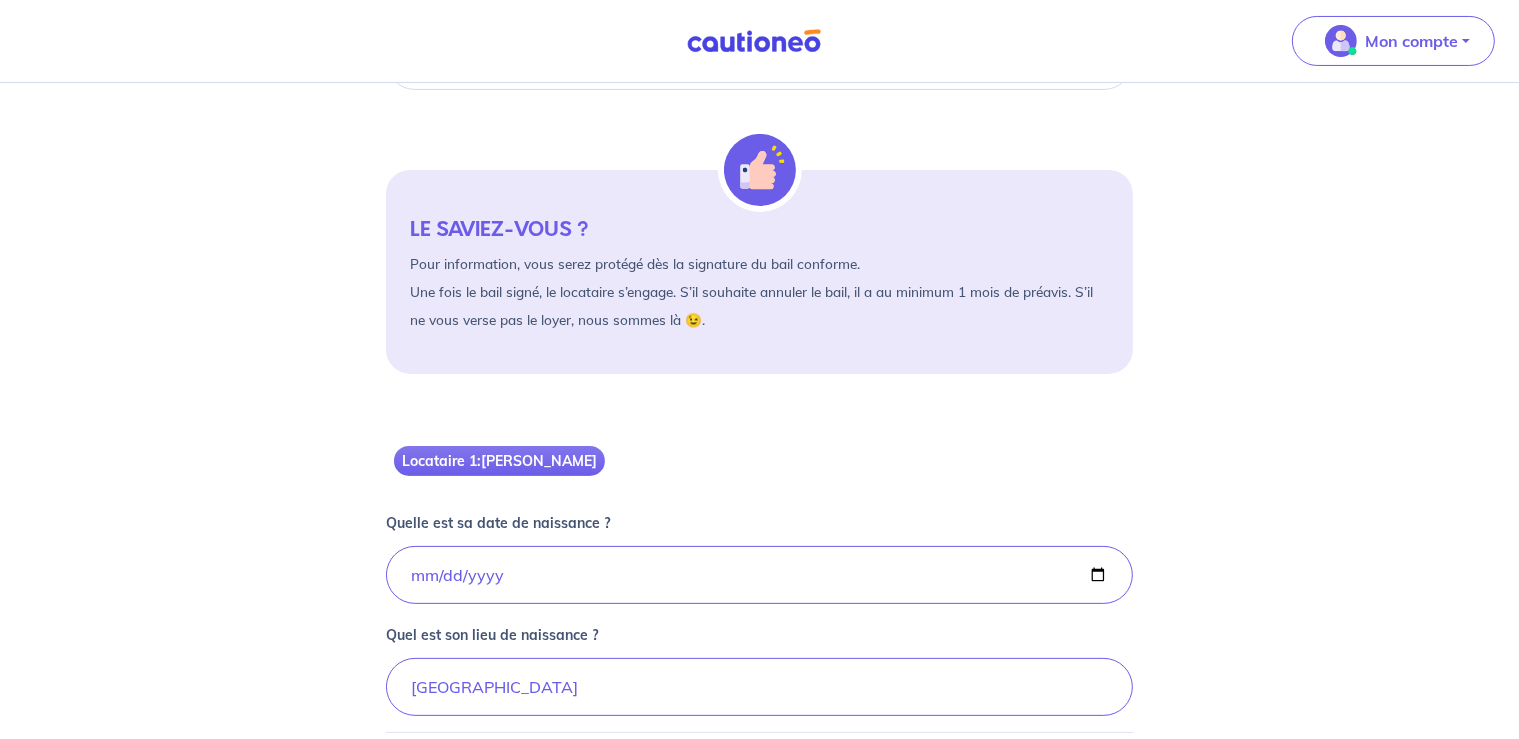 scroll, scrollTop: 395, scrollLeft: 0, axis: vertical 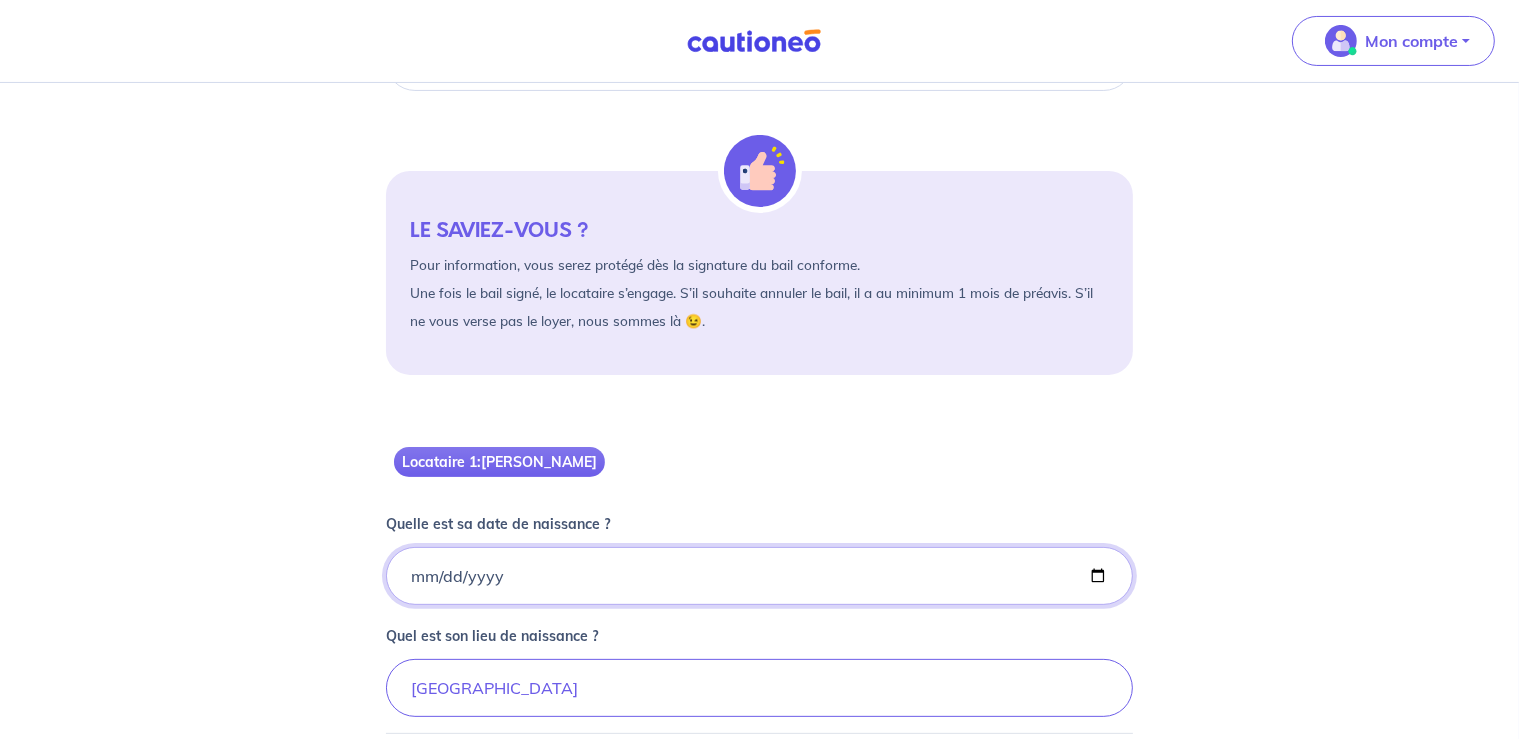 click on "[DATE]" at bounding box center (760, 576) 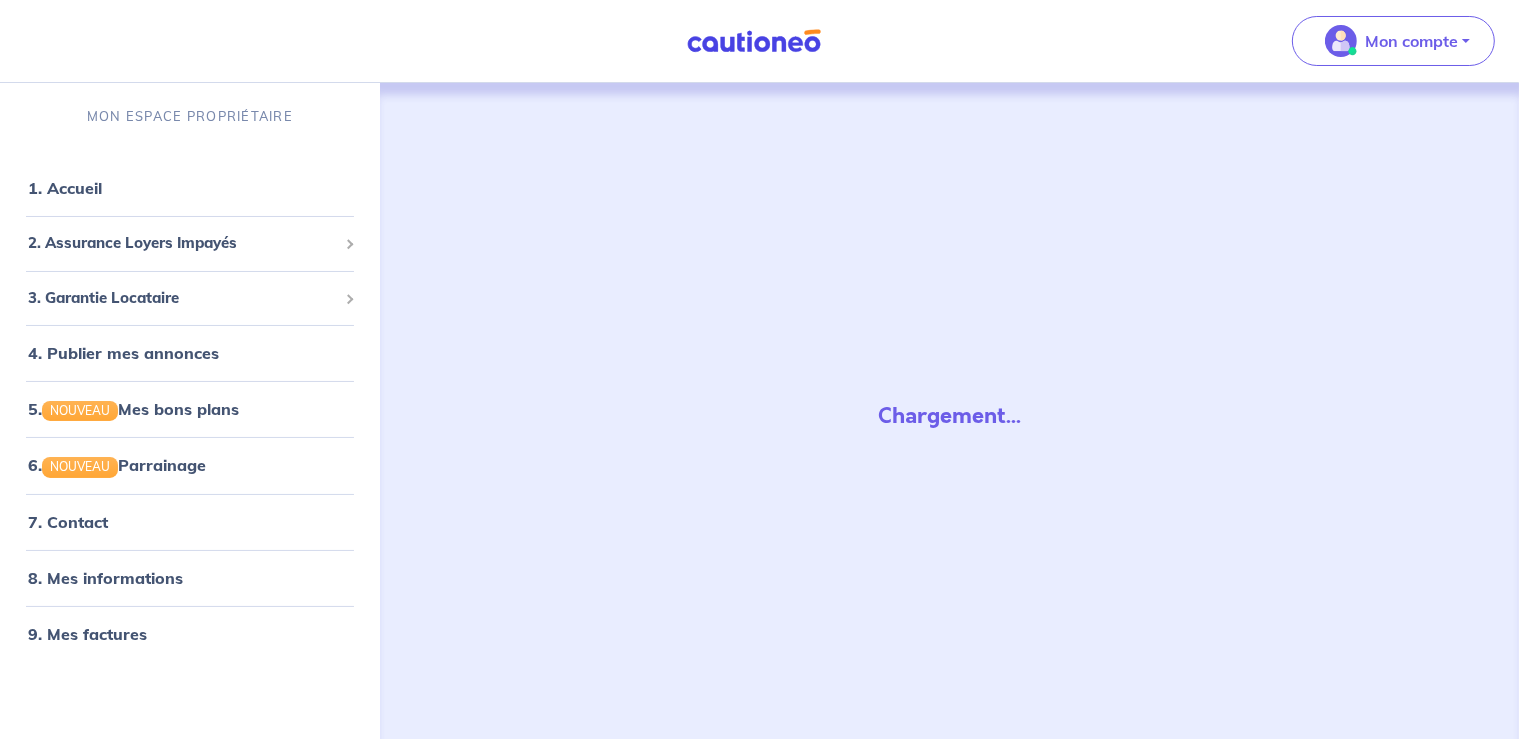 scroll, scrollTop: 0, scrollLeft: 0, axis: both 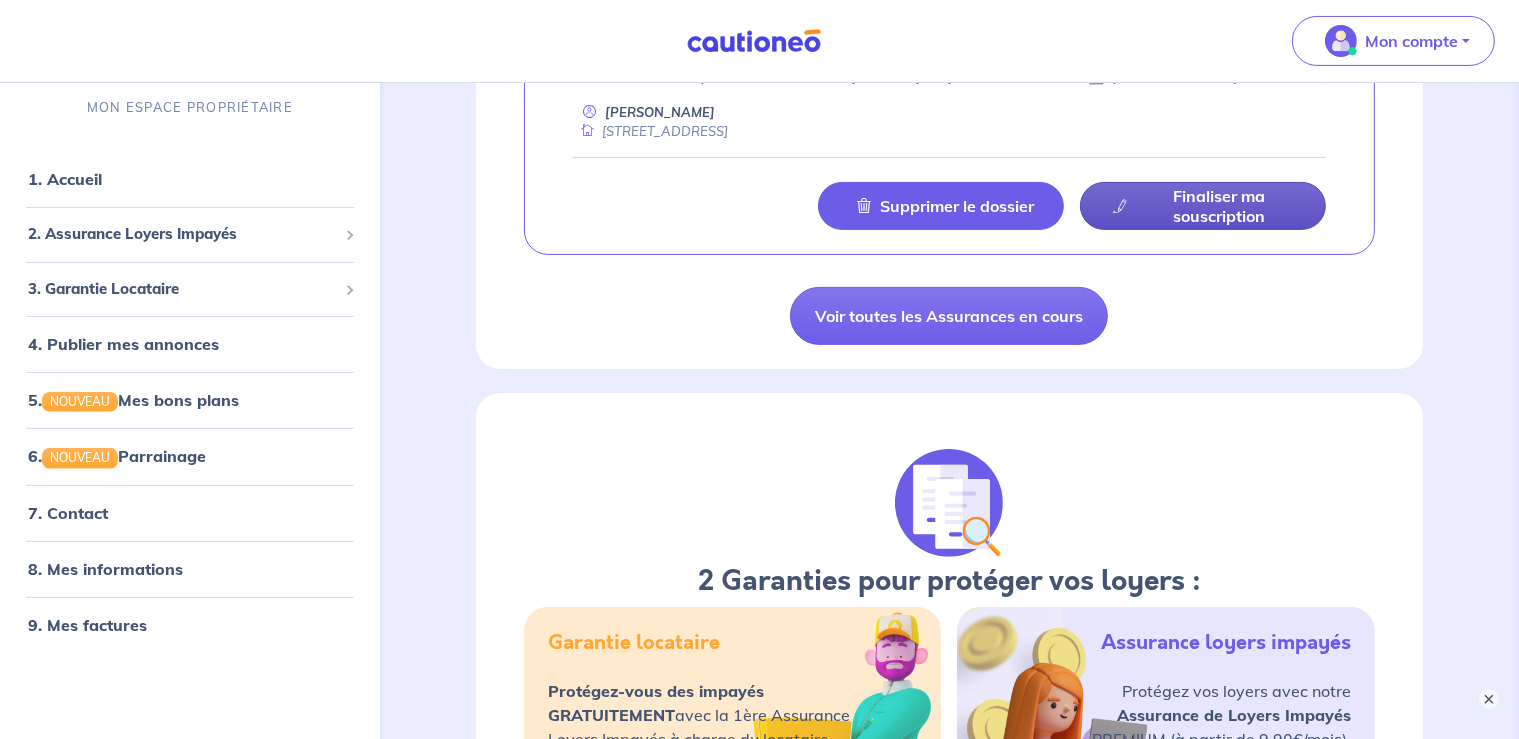 click on "Finaliser ma souscription" at bounding box center (1219, 206) 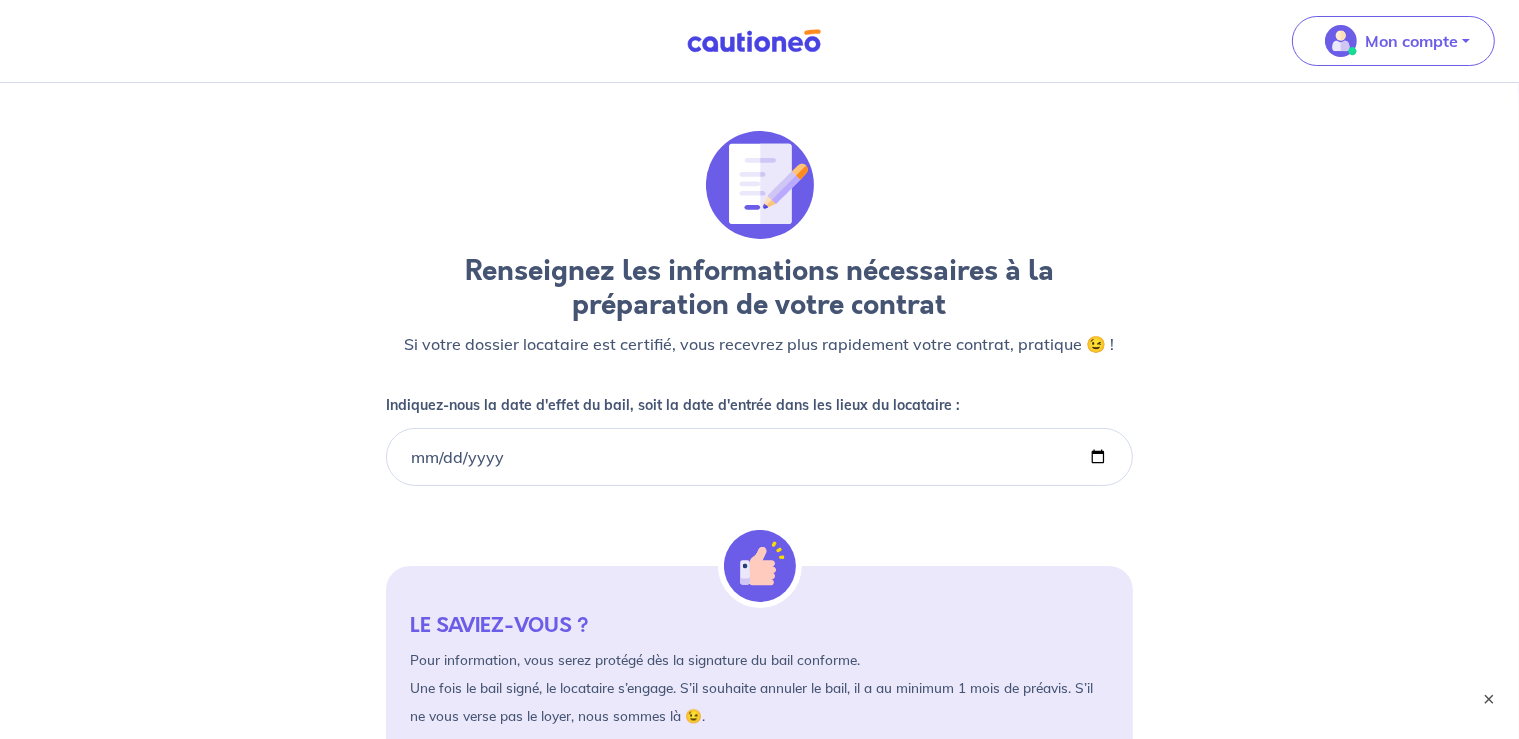 scroll, scrollTop: 0, scrollLeft: 0, axis: both 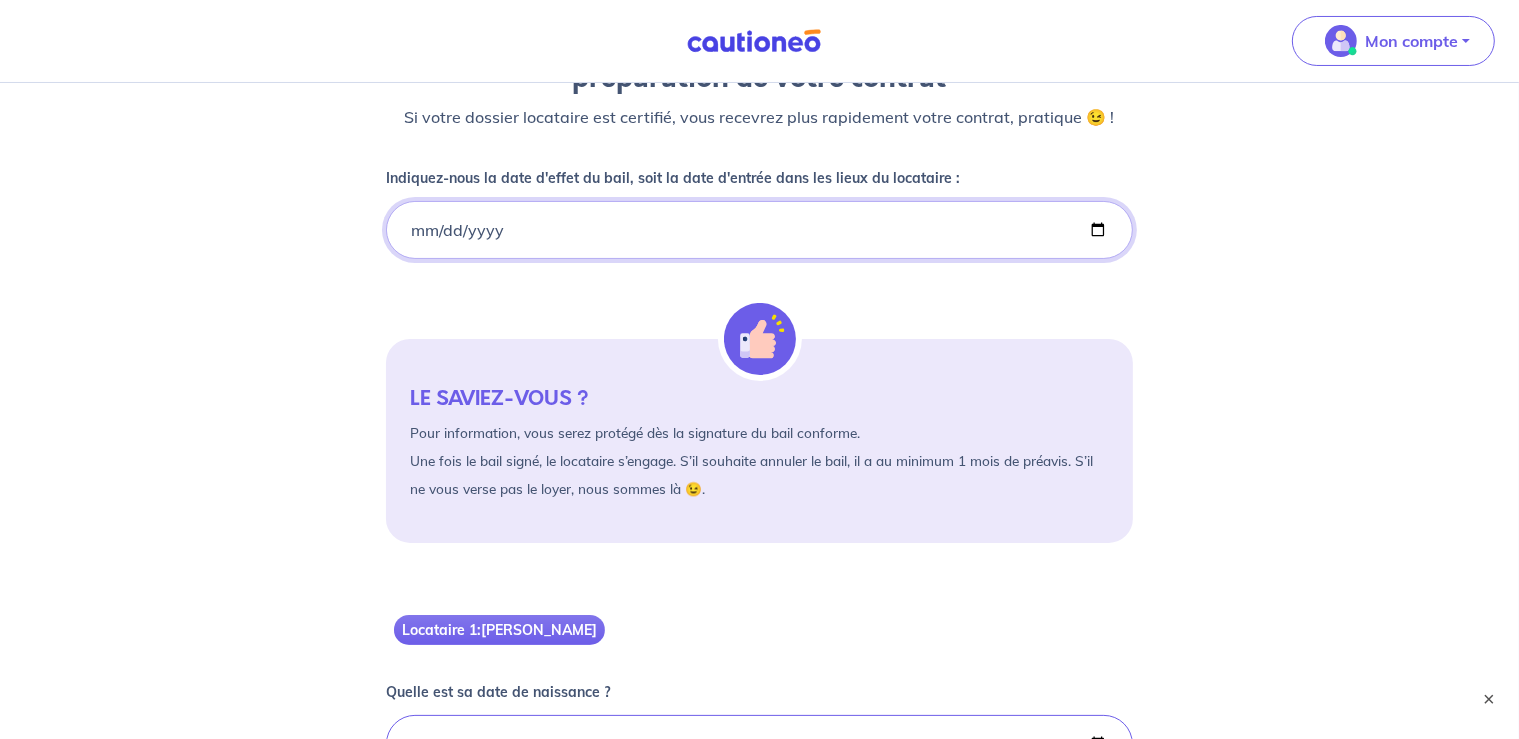 click on "Indiquez-nous la date d'effet du bail, soit la date d'entrée dans les lieux du locataire :" at bounding box center (760, 230) 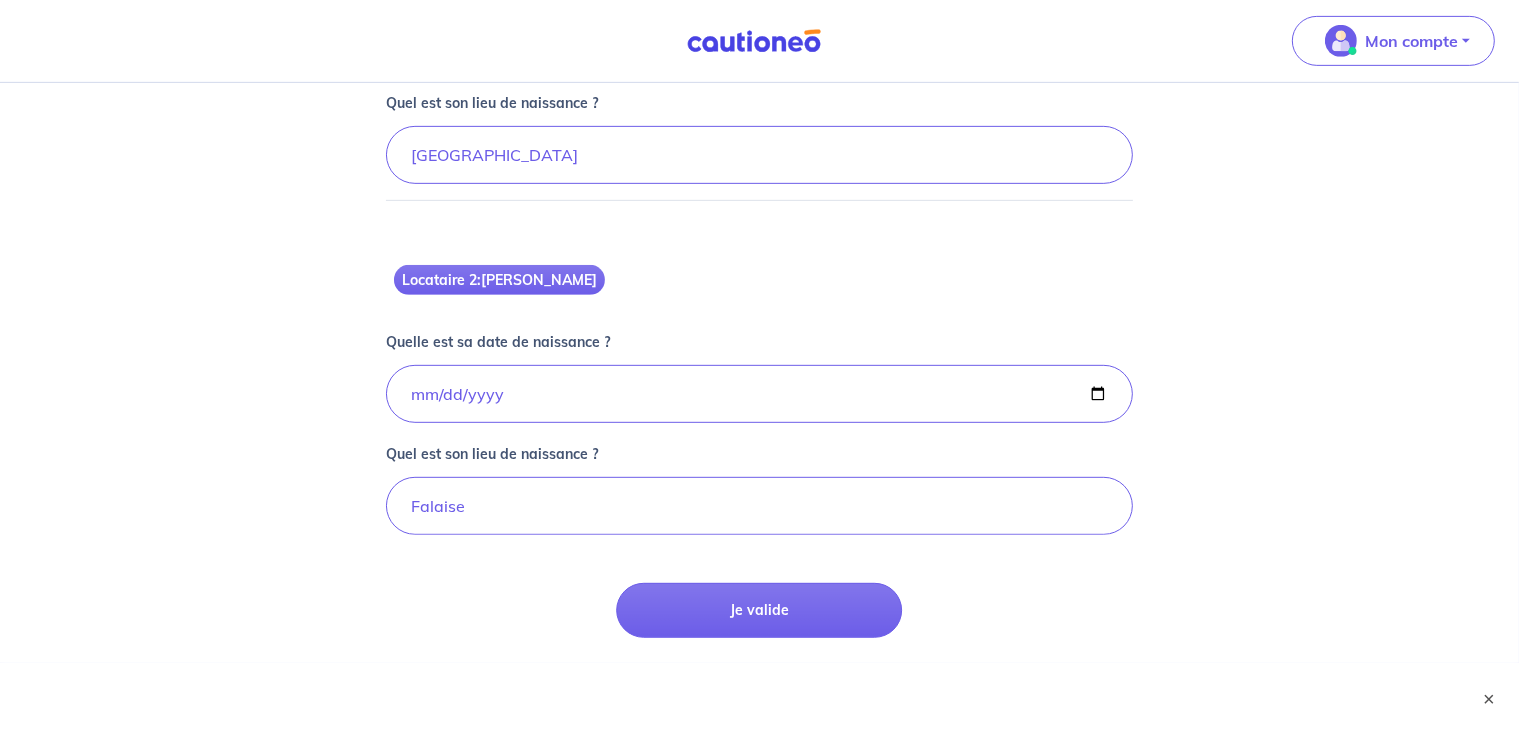 scroll, scrollTop: 929, scrollLeft: 0, axis: vertical 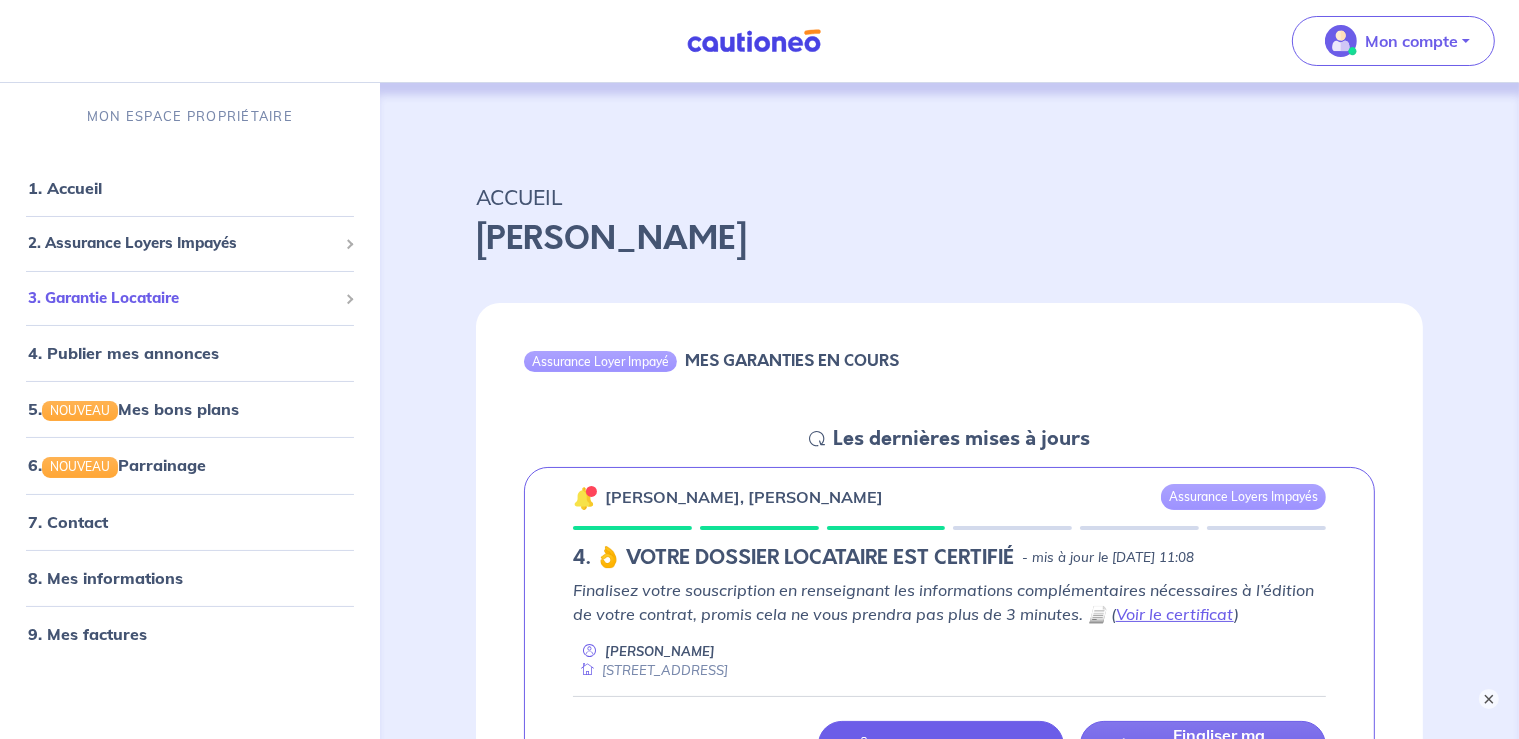 click at bounding box center [348, 299] 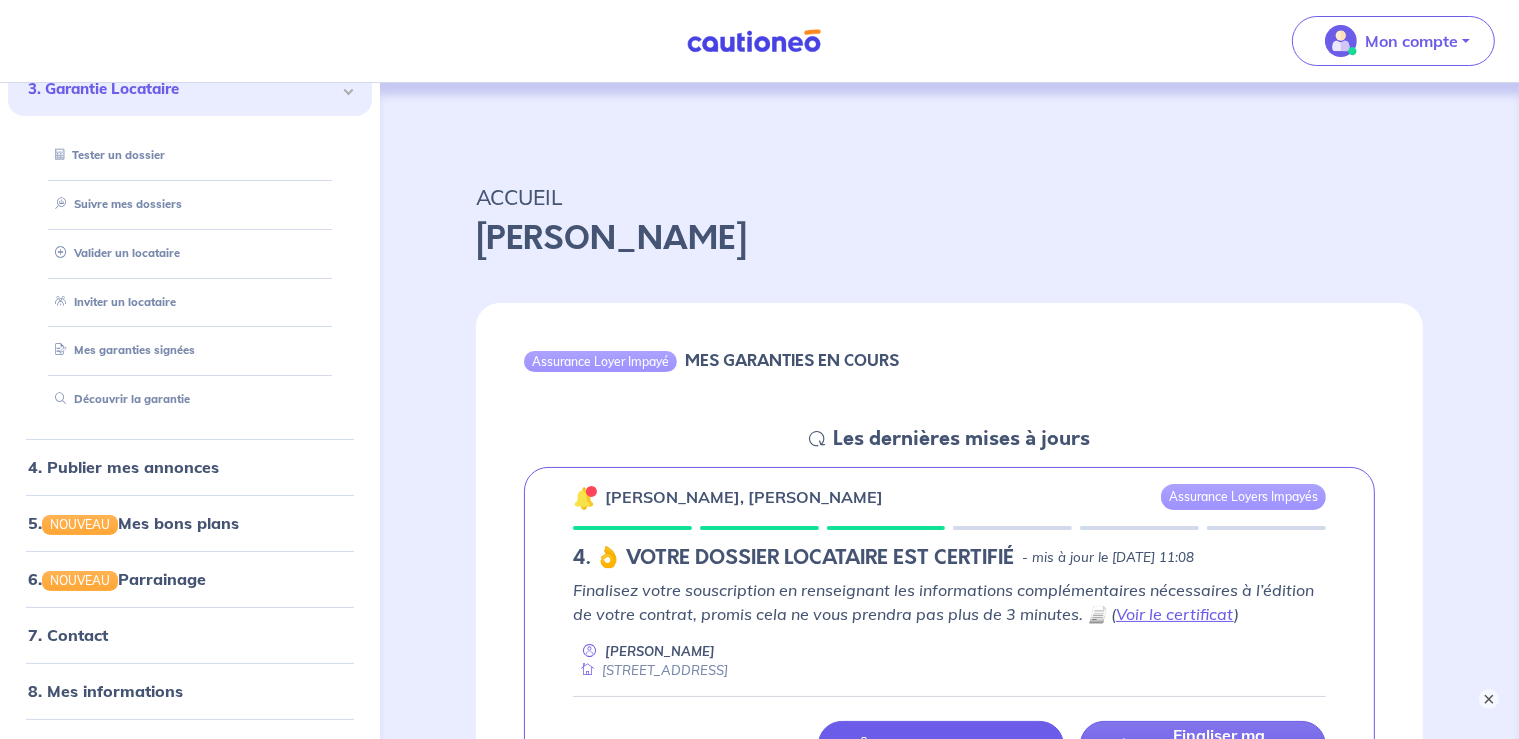 scroll, scrollTop: 210, scrollLeft: 0, axis: vertical 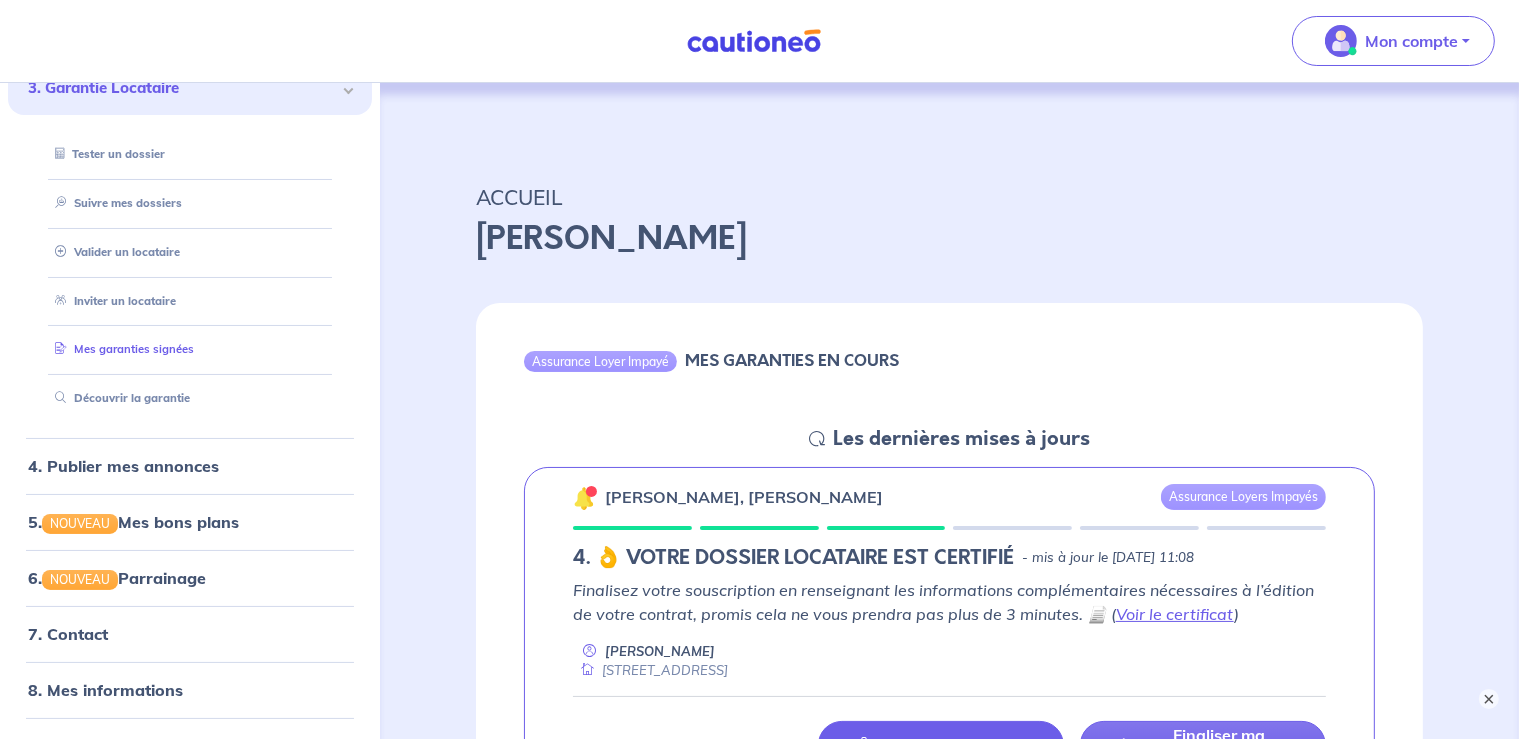 click on "Mes garanties signées" at bounding box center [120, 349] 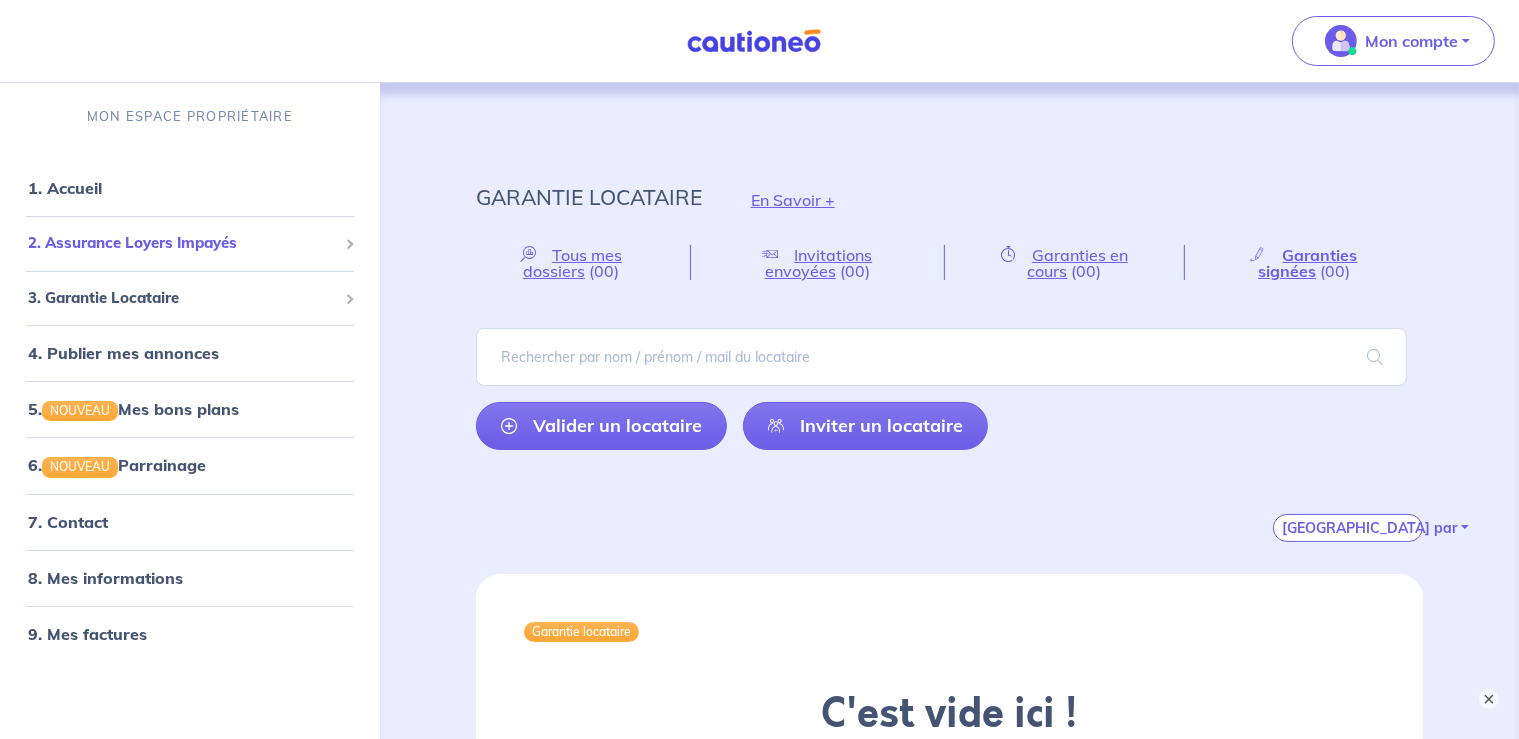 click at bounding box center [348, 244] 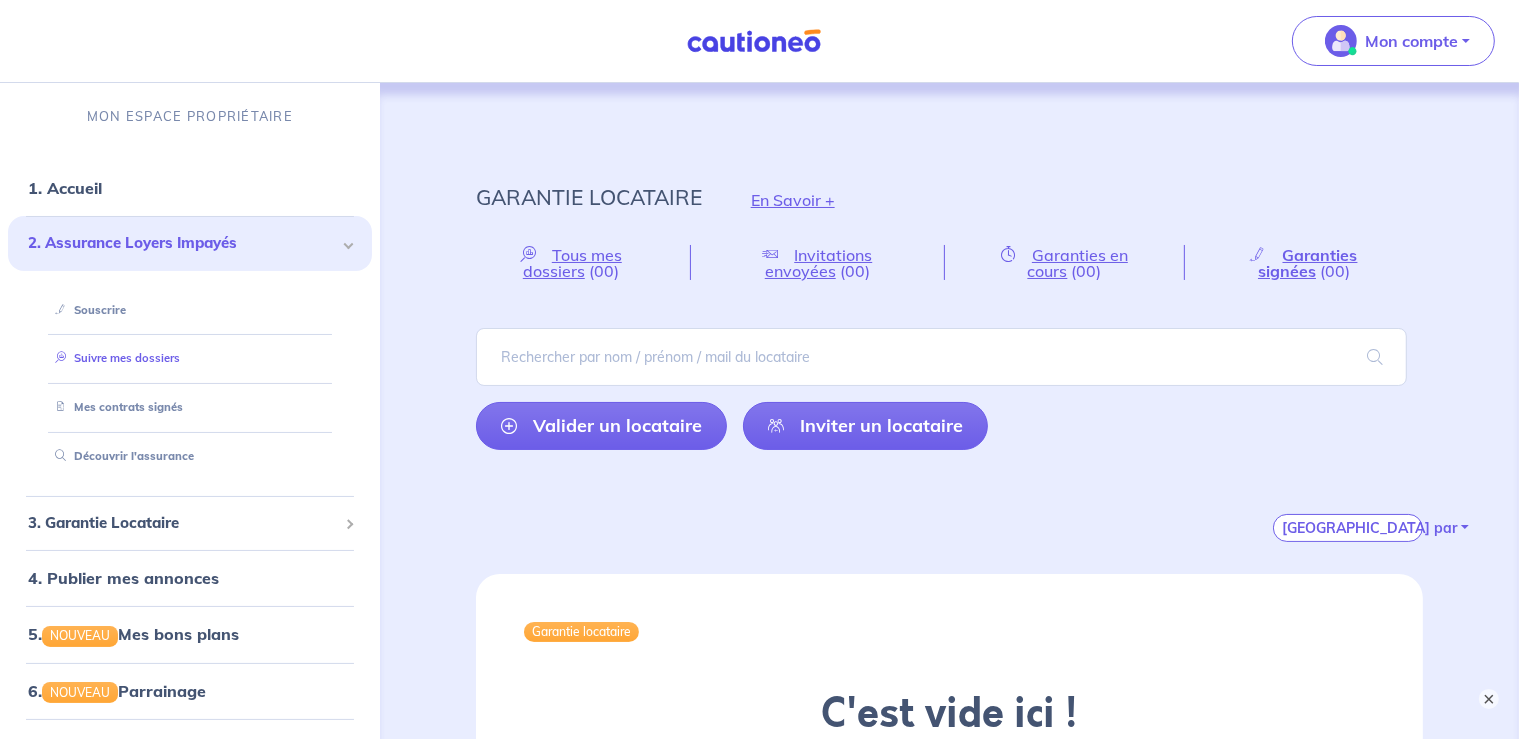 click on "Suivre mes dossiers" at bounding box center [113, 358] 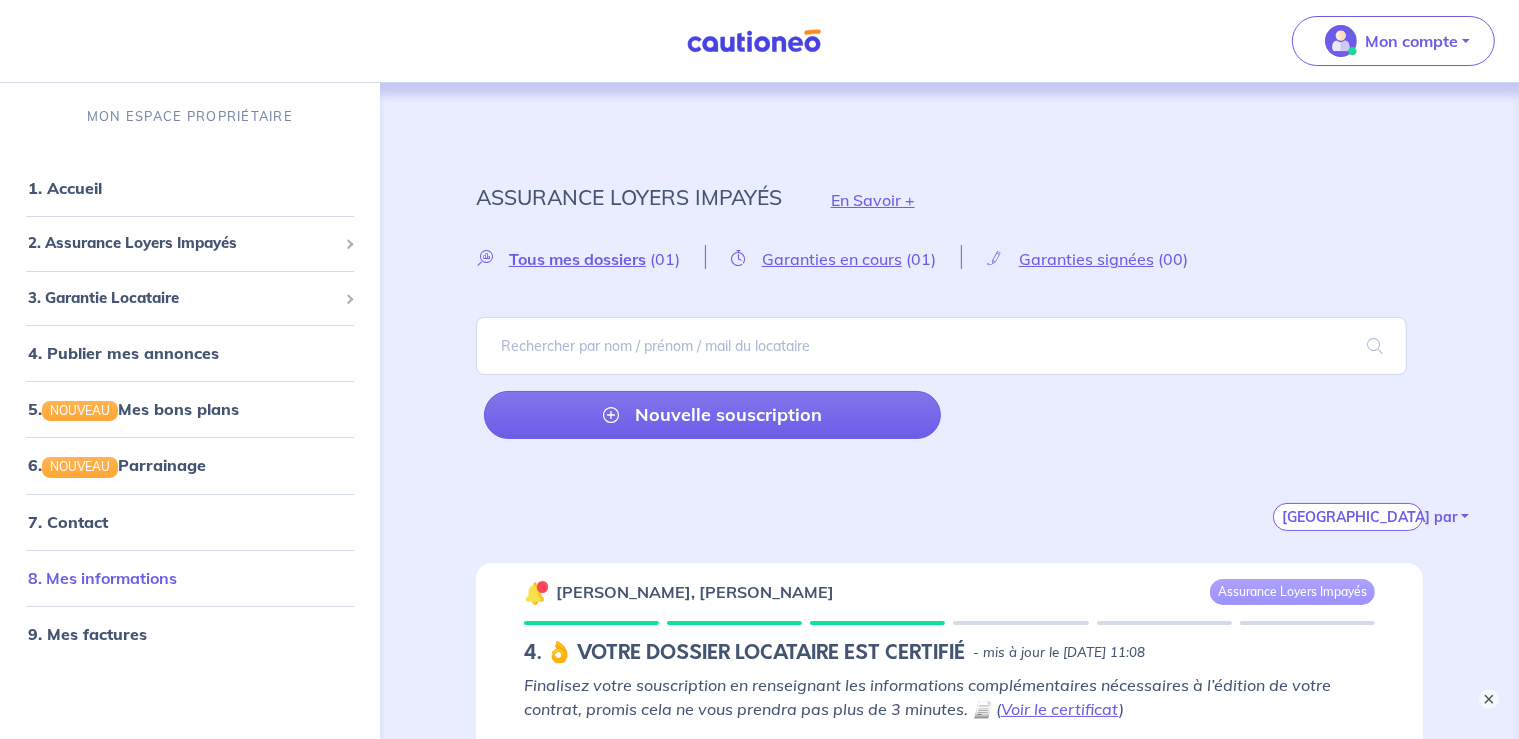 click on "8. Mes informations" at bounding box center (102, 578) 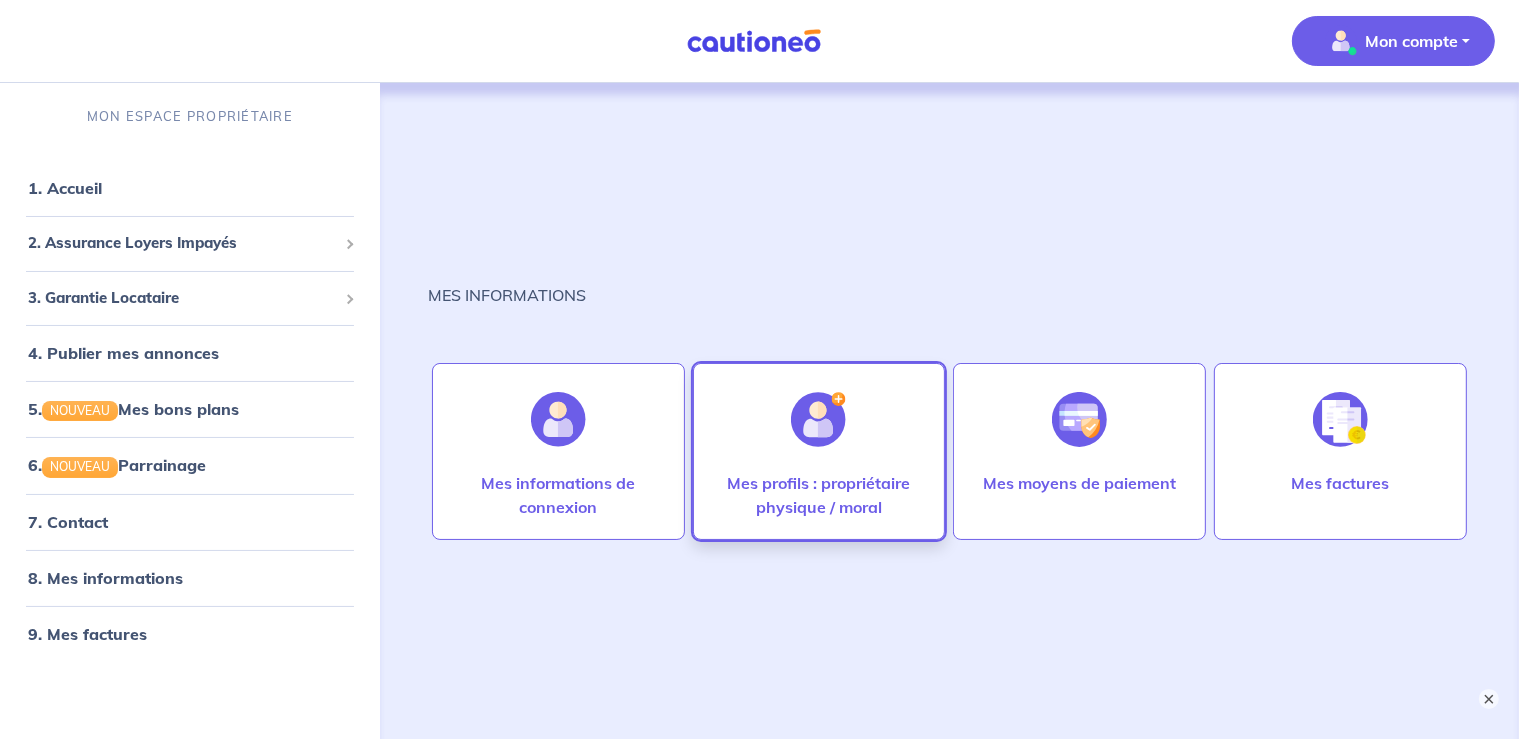 click on "Mes profils : propriétaire physique / moral" at bounding box center (819, 495) 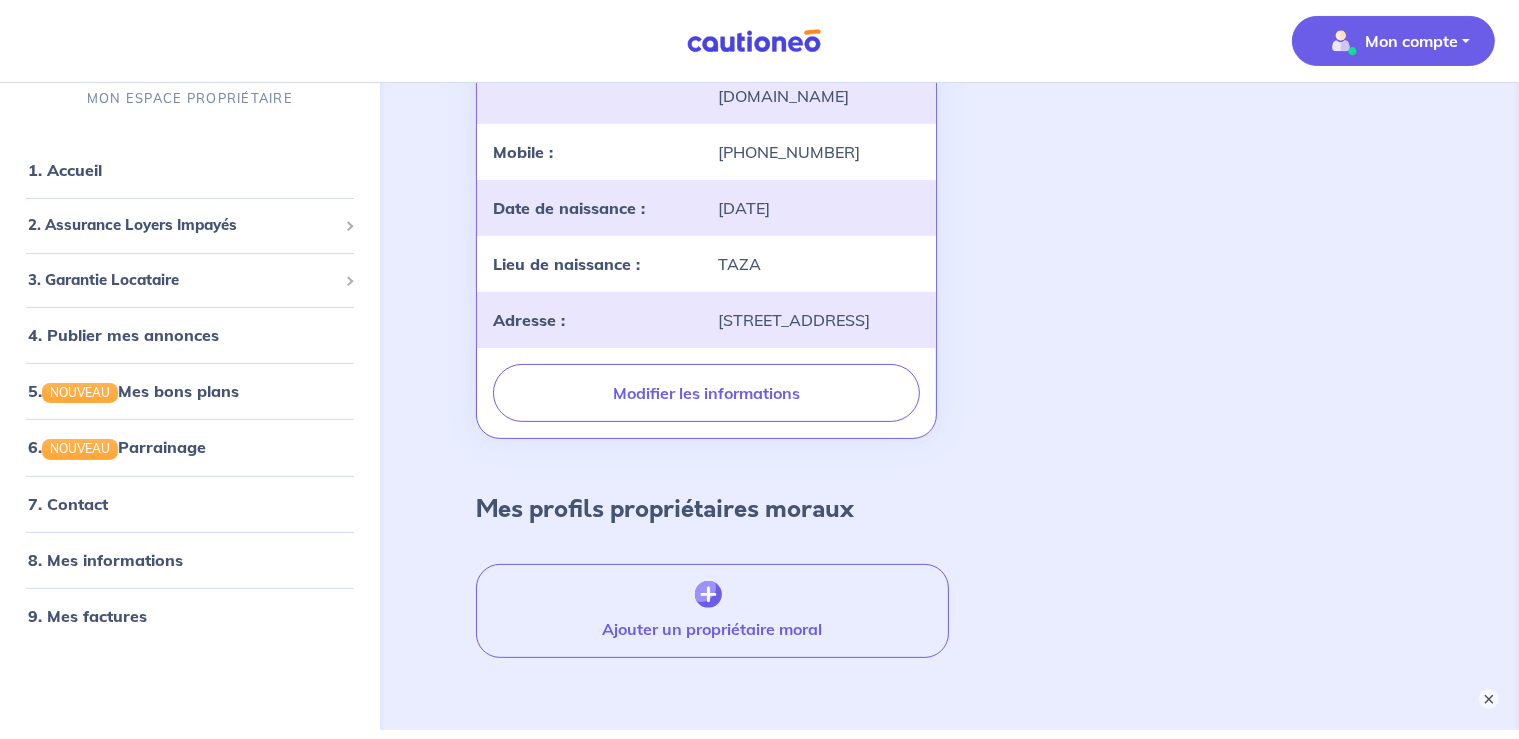 scroll, scrollTop: 469, scrollLeft: 0, axis: vertical 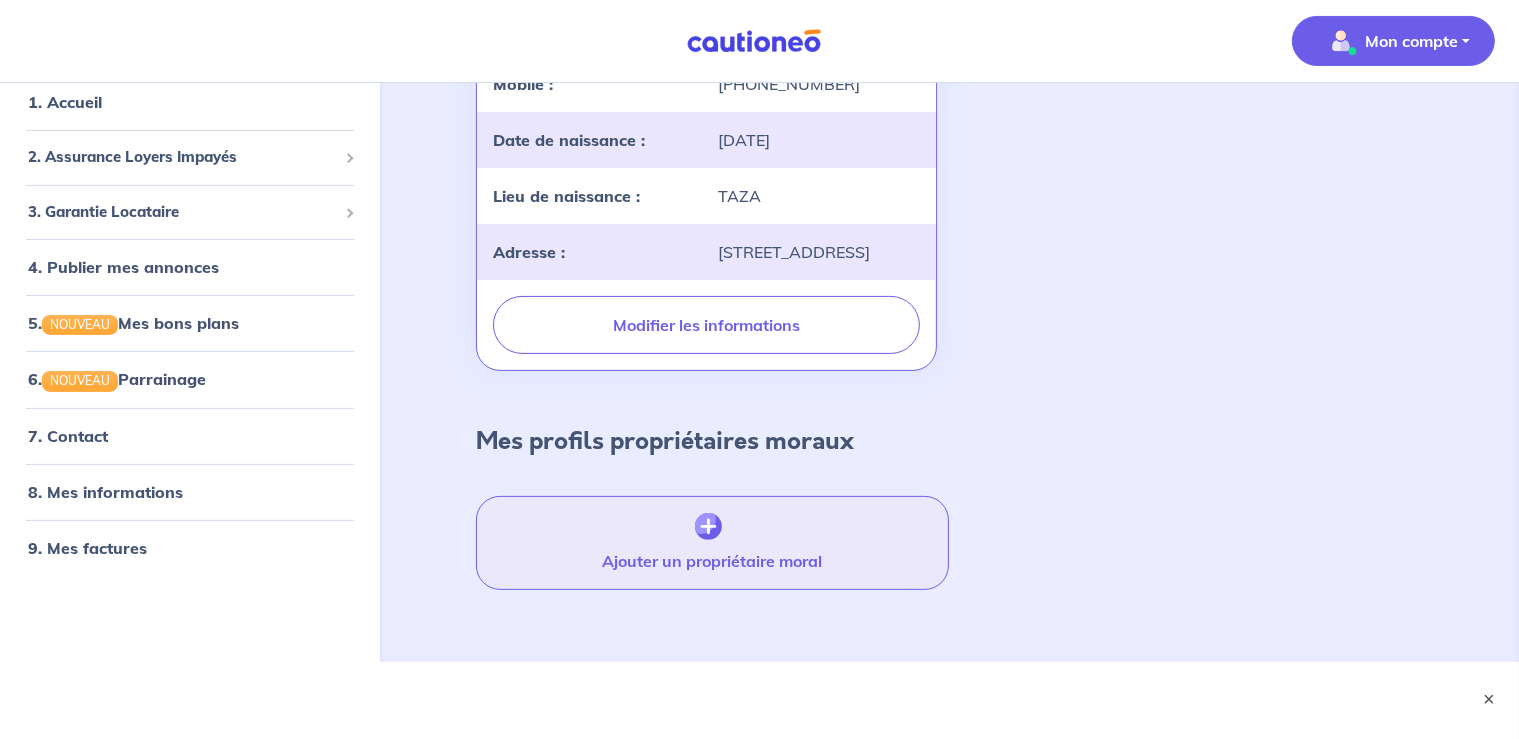 click at bounding box center (708, 527) 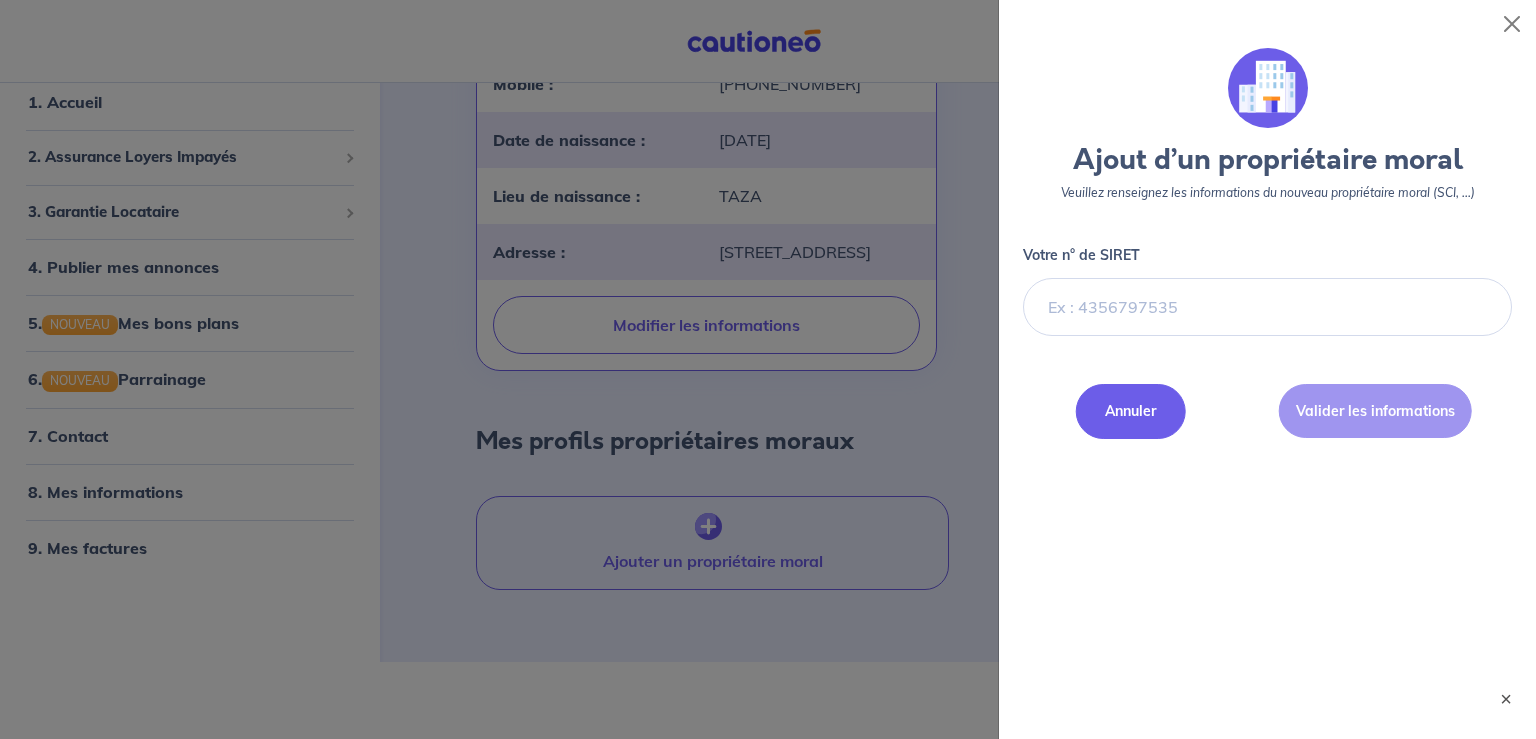 click on "Annuler" at bounding box center [1131, 411] 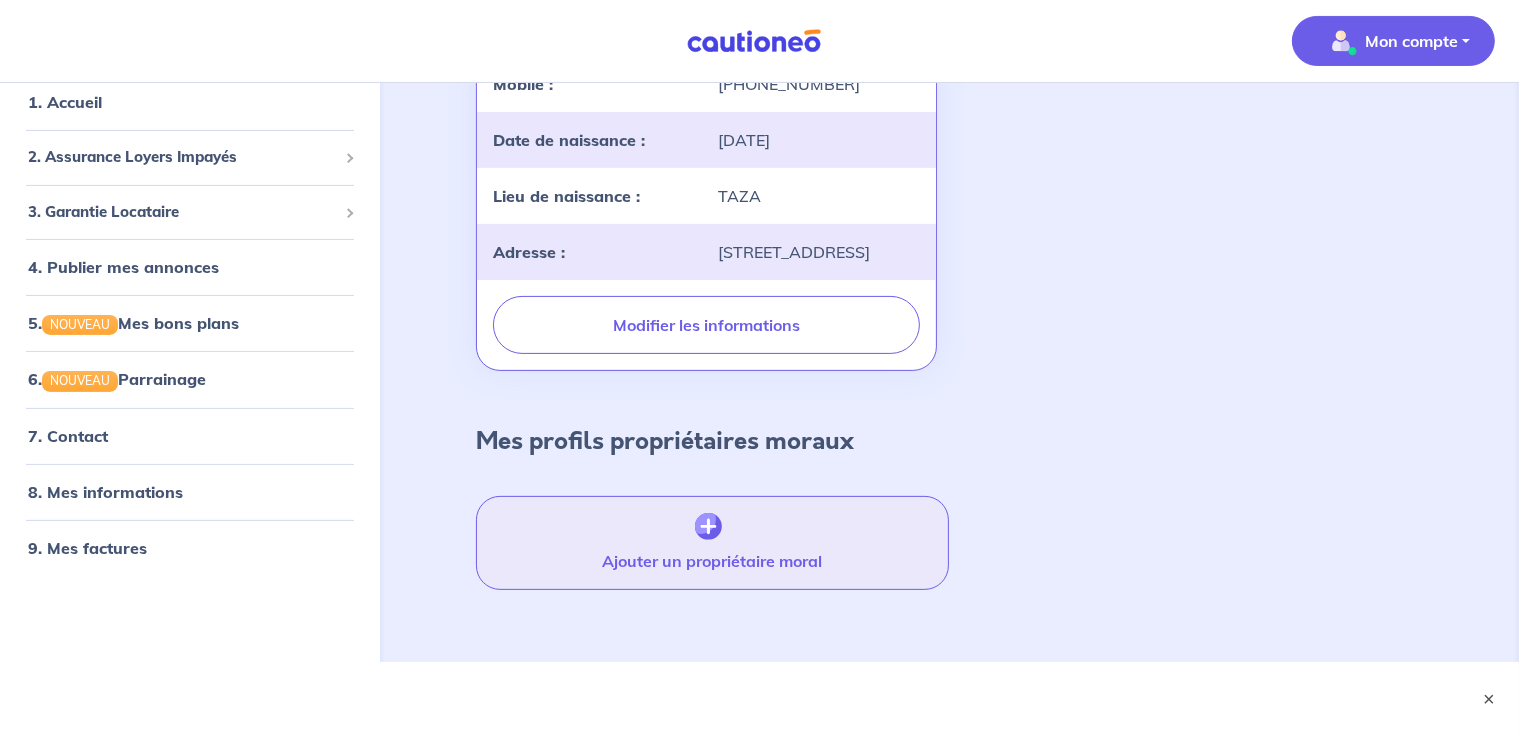 click at bounding box center [708, 527] 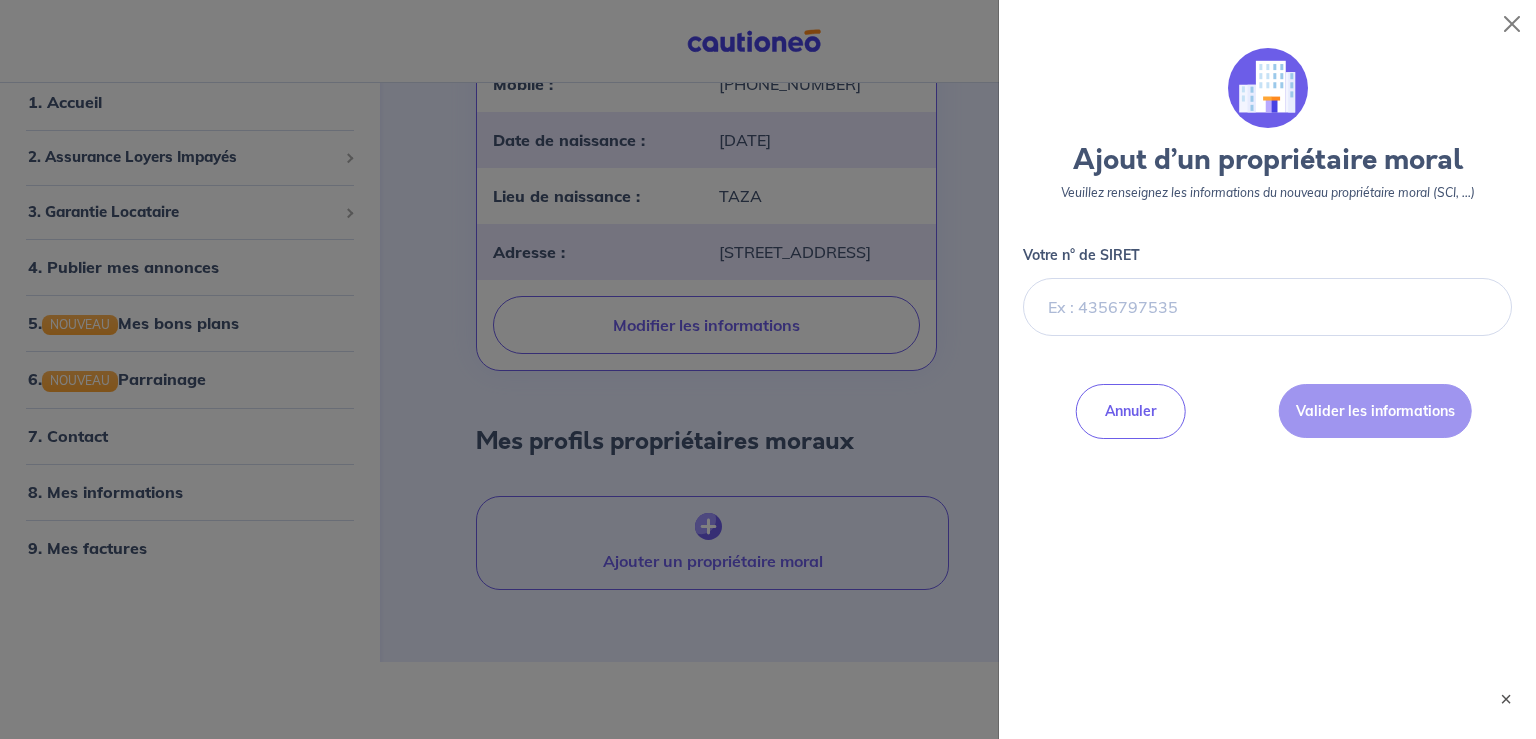 drag, startPoint x: 710, startPoint y: 523, endPoint x: 914, endPoint y: 432, distance: 223.37636 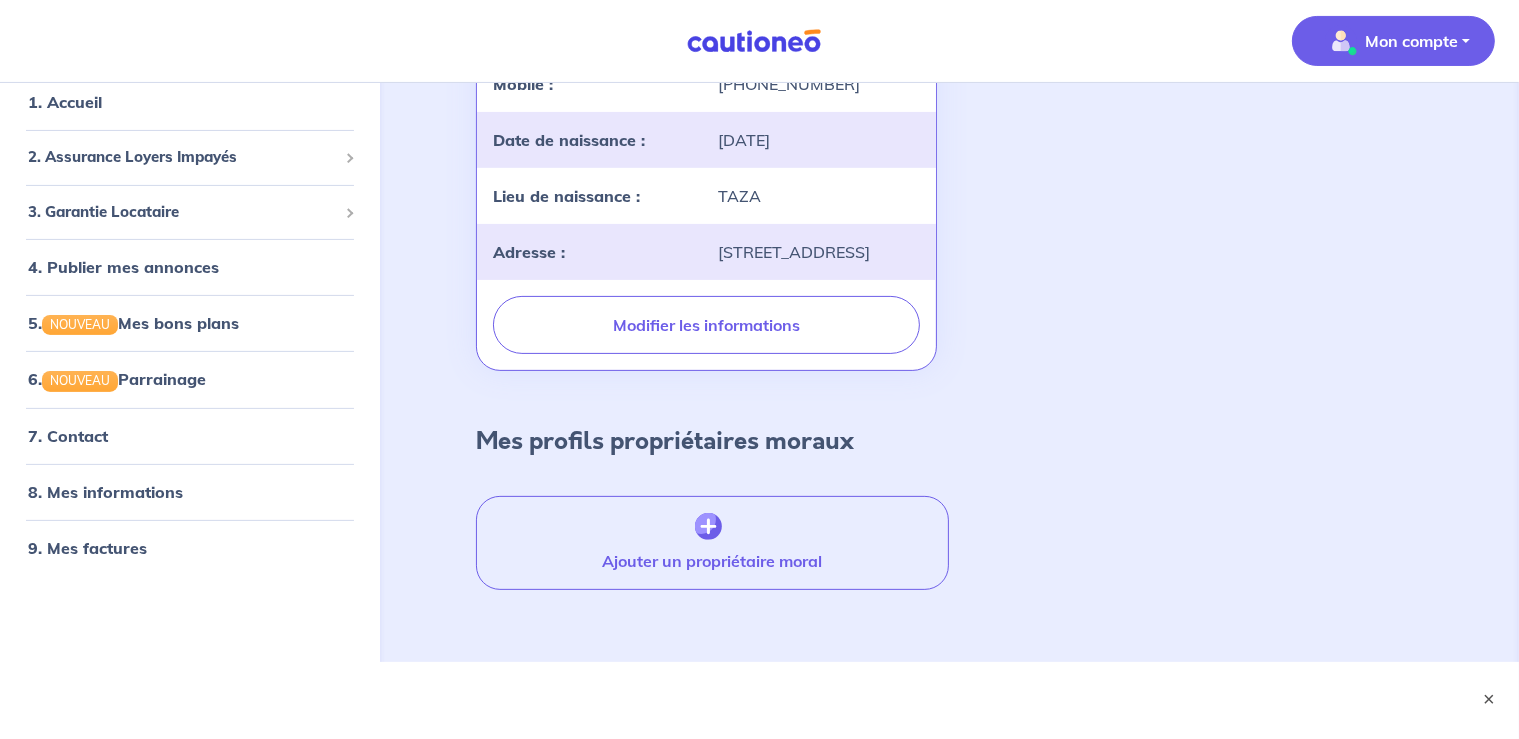 click on "Mes profils propriétaires moraux" at bounding box center [949, 425] 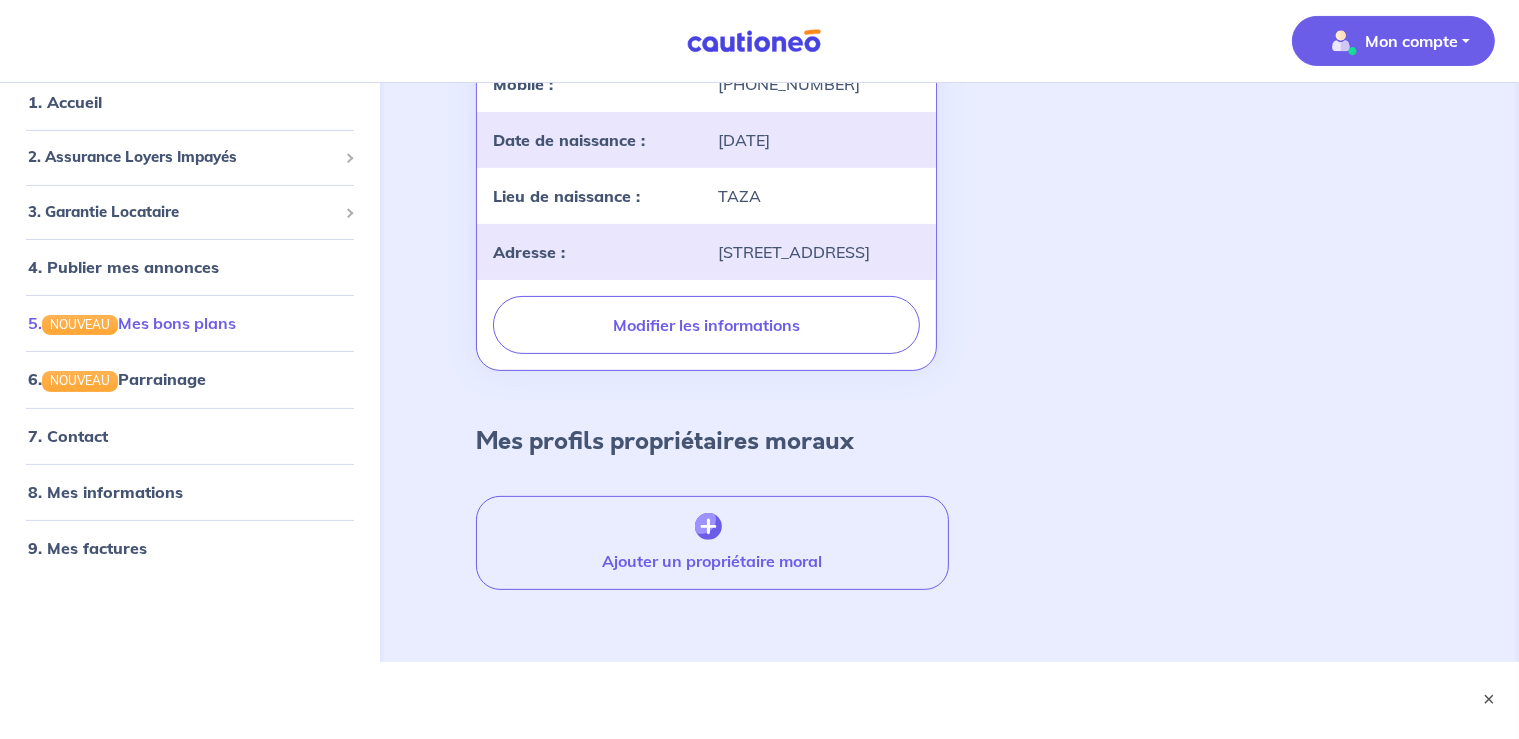 click on "5.  NOUVEAU  Mes bons plans" at bounding box center (132, 323) 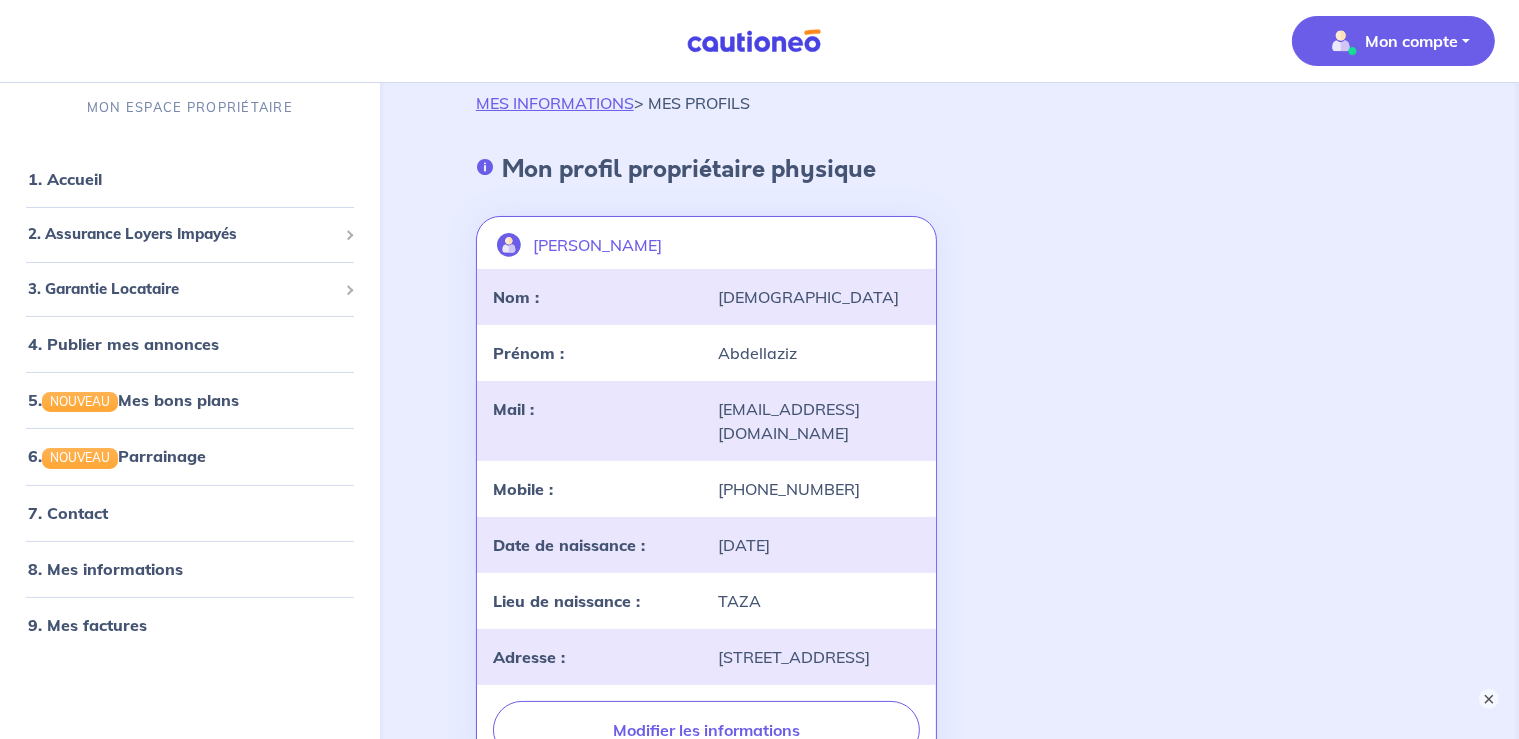 scroll, scrollTop: 0, scrollLeft: 0, axis: both 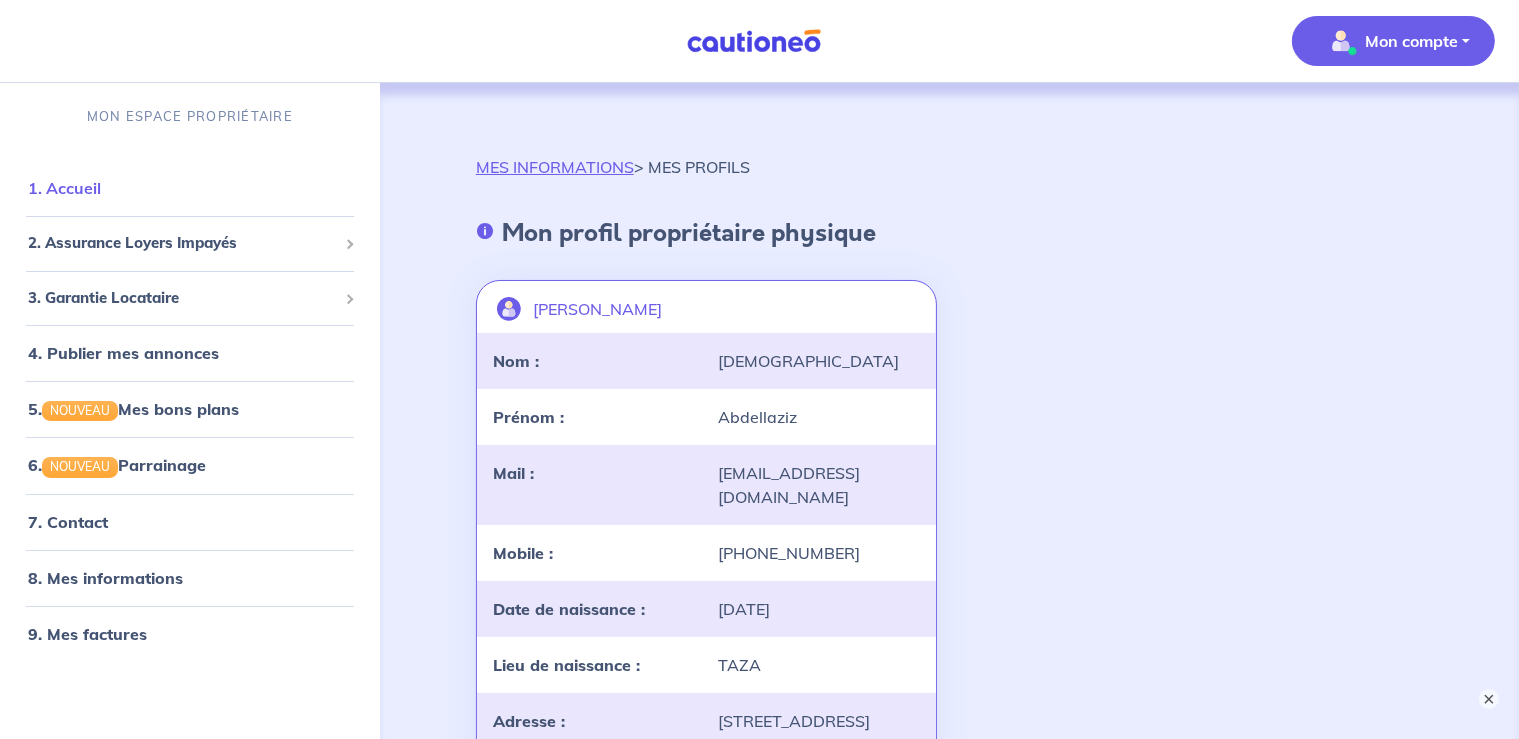 click on "1. Accueil" at bounding box center [64, 188] 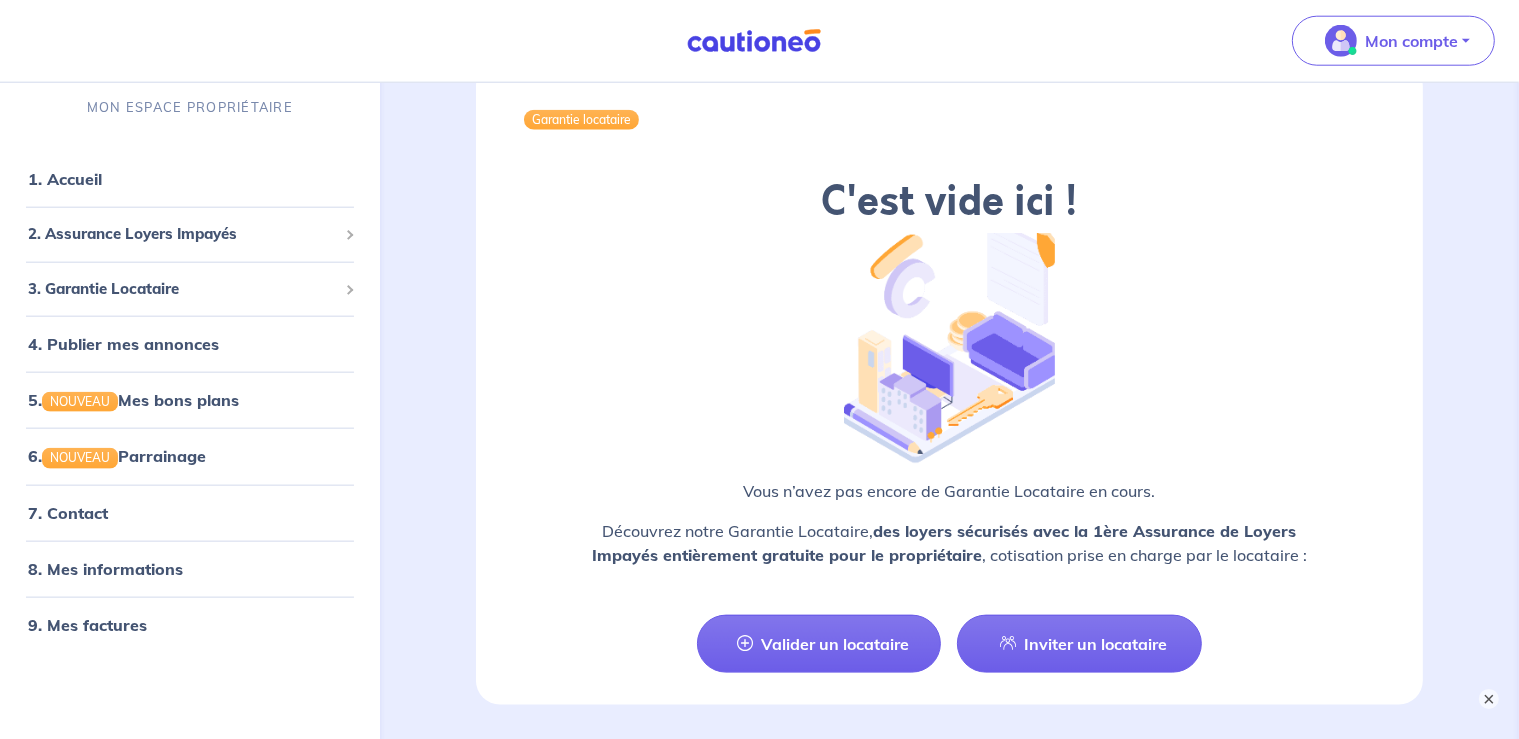 scroll, scrollTop: 2361, scrollLeft: 0, axis: vertical 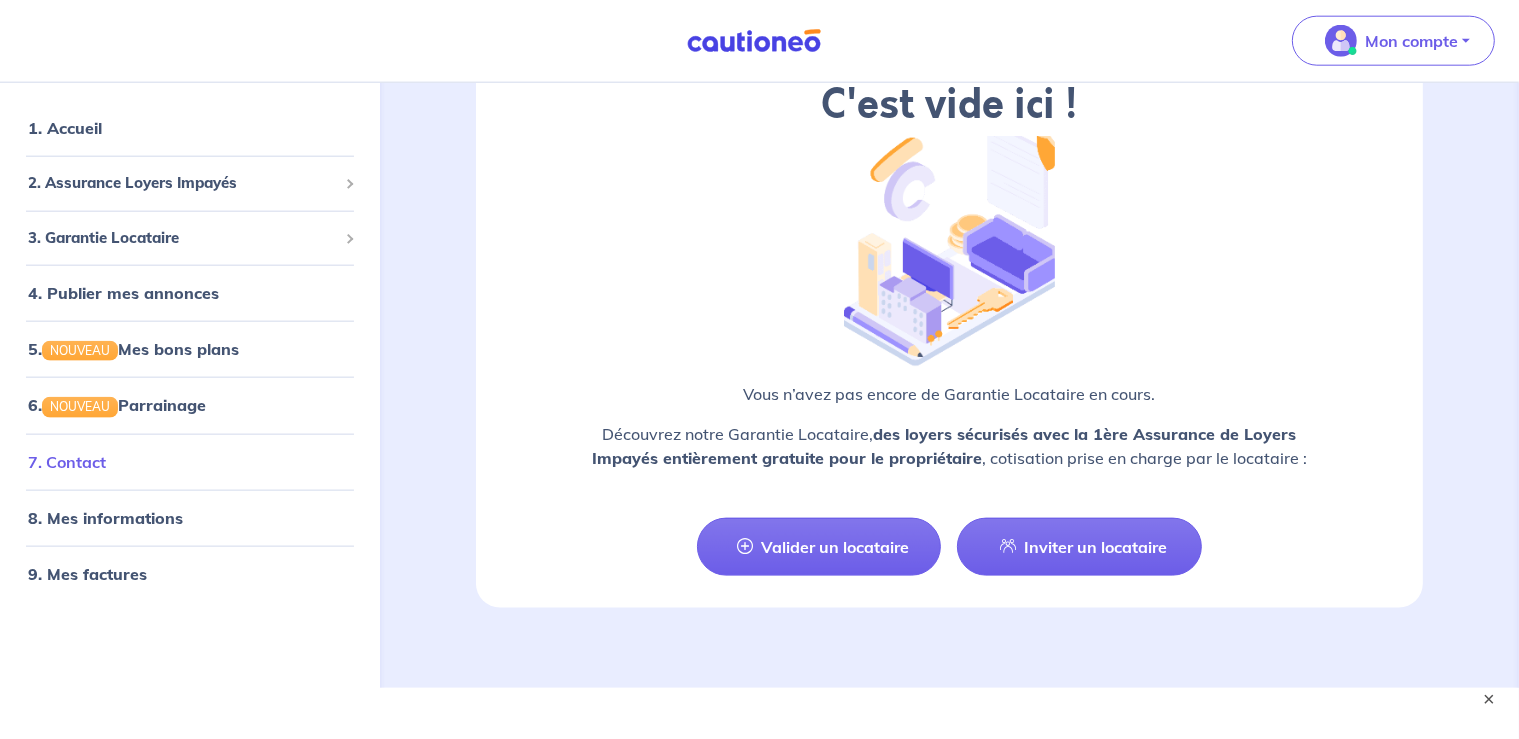 click on "7. Contact" at bounding box center [67, 462] 